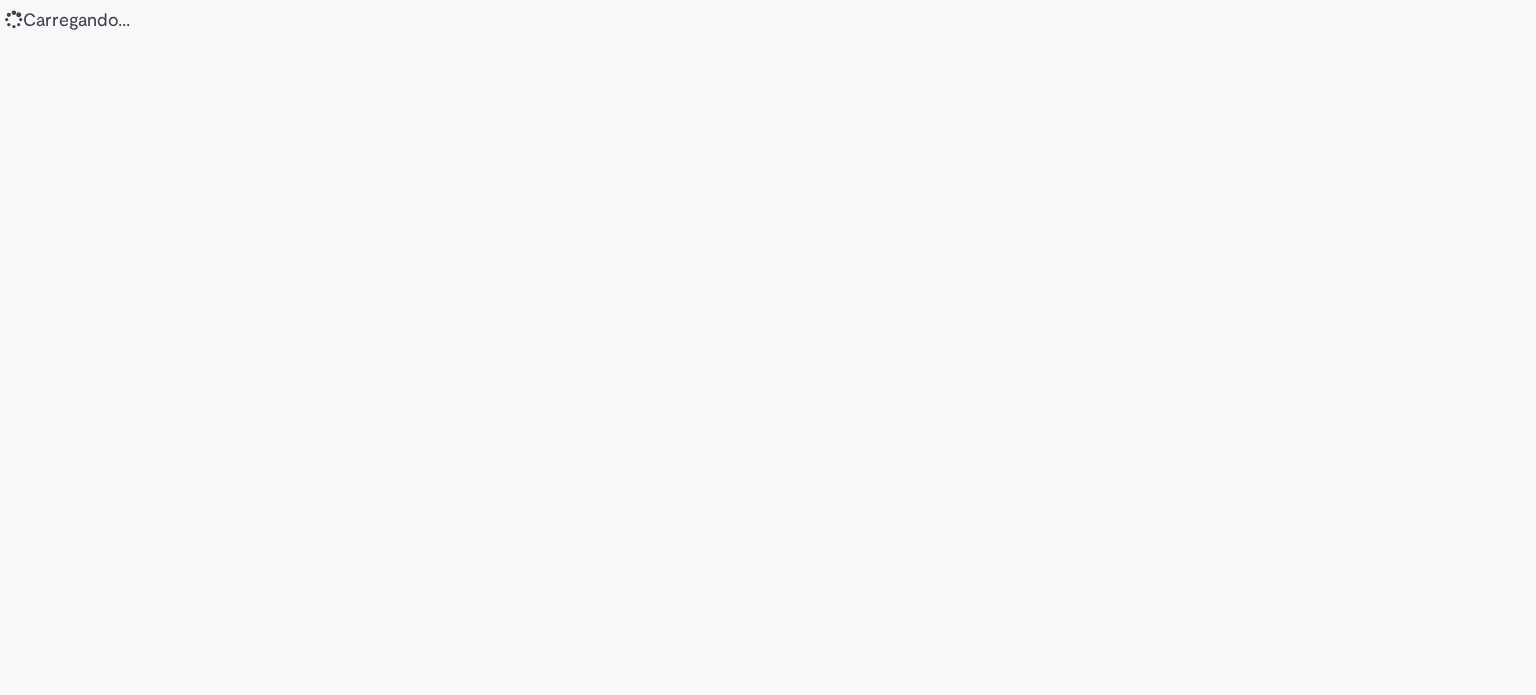 scroll, scrollTop: 0, scrollLeft: 0, axis: both 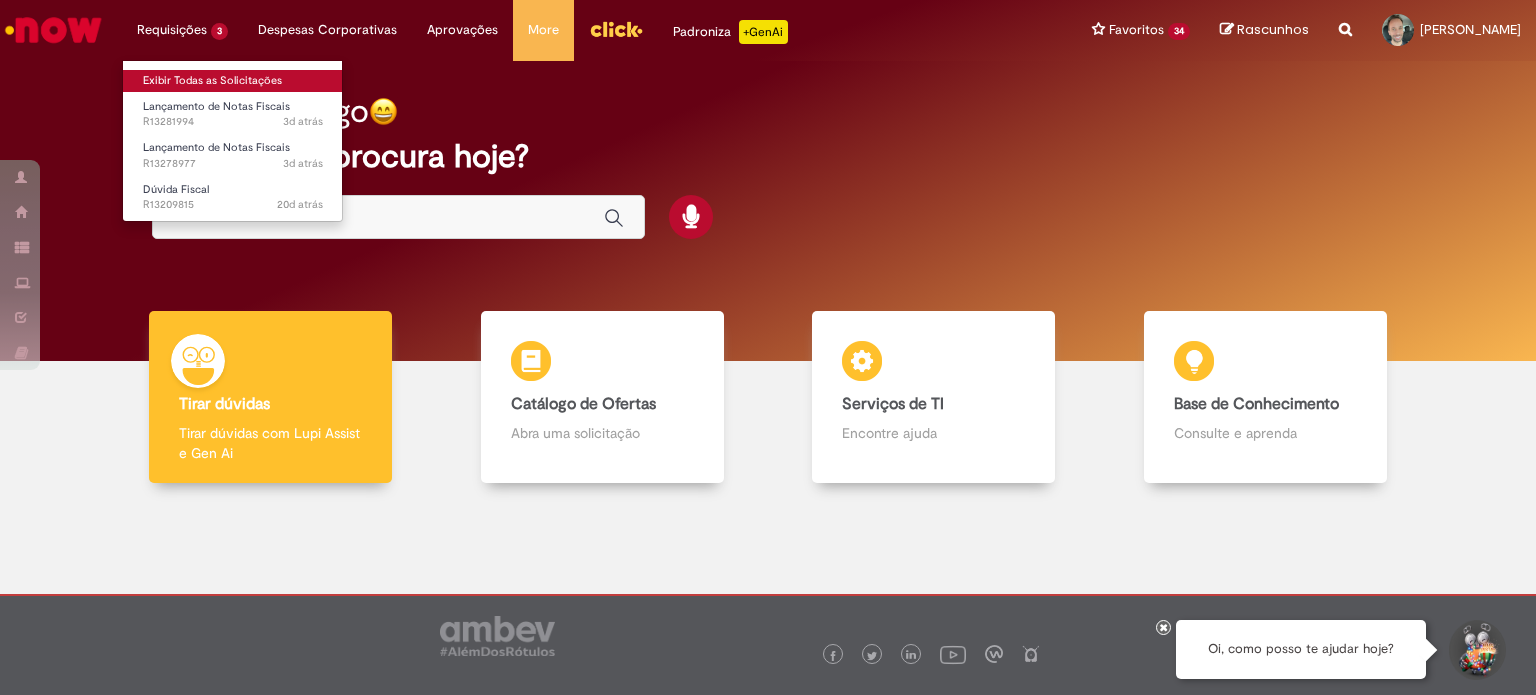 click on "Exibir Todas as Solicitações" at bounding box center [233, 81] 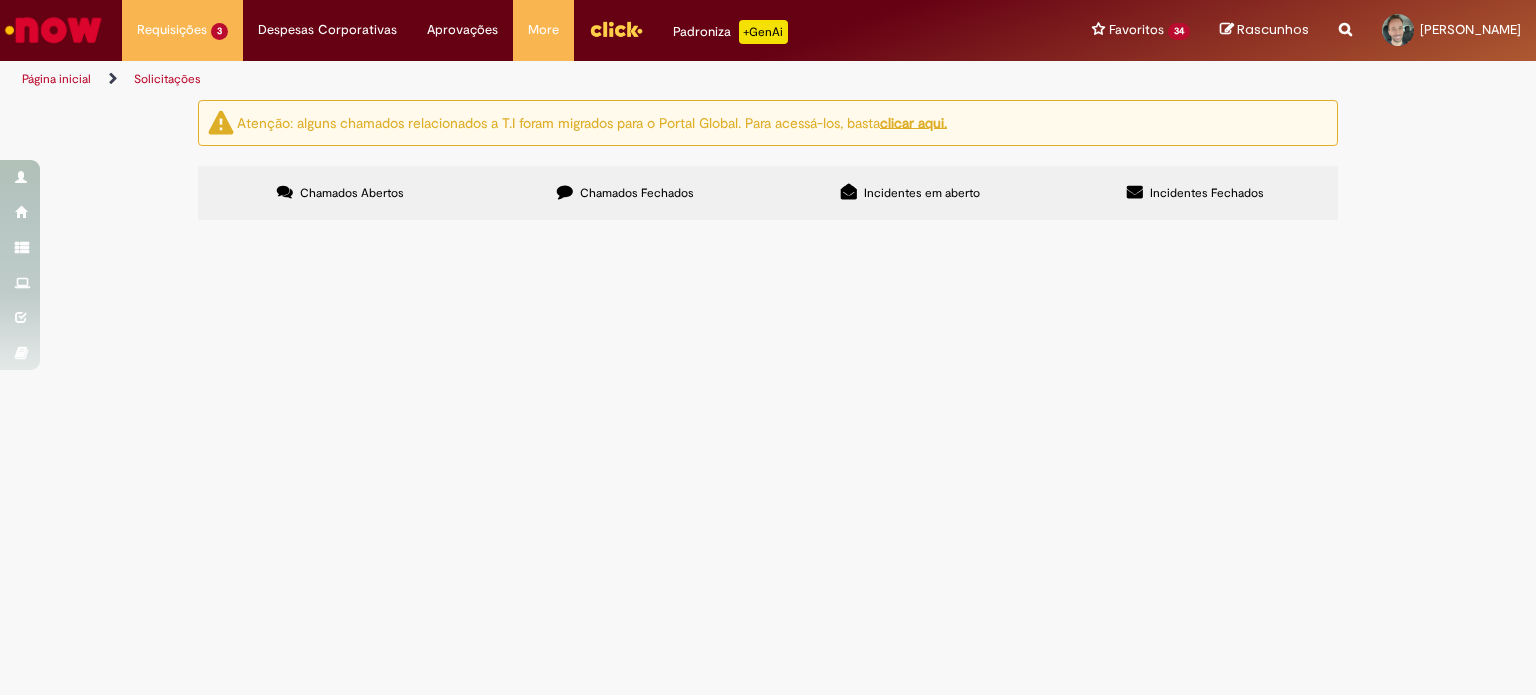 click on "Bom dia! Por favor, lançar nota fiscal no destino. Obrigado" at bounding box center (0, 0) 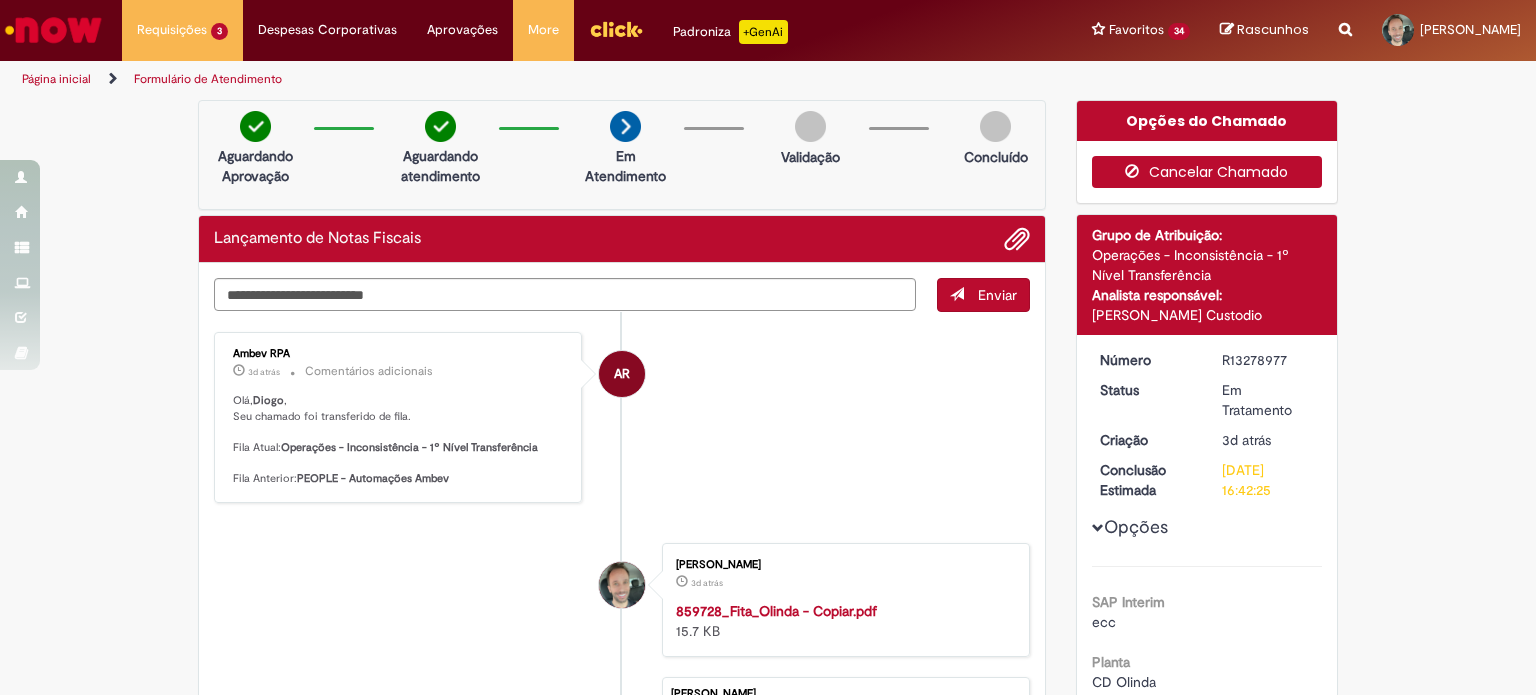 click on "Cancelar Chamado" at bounding box center [1207, 172] 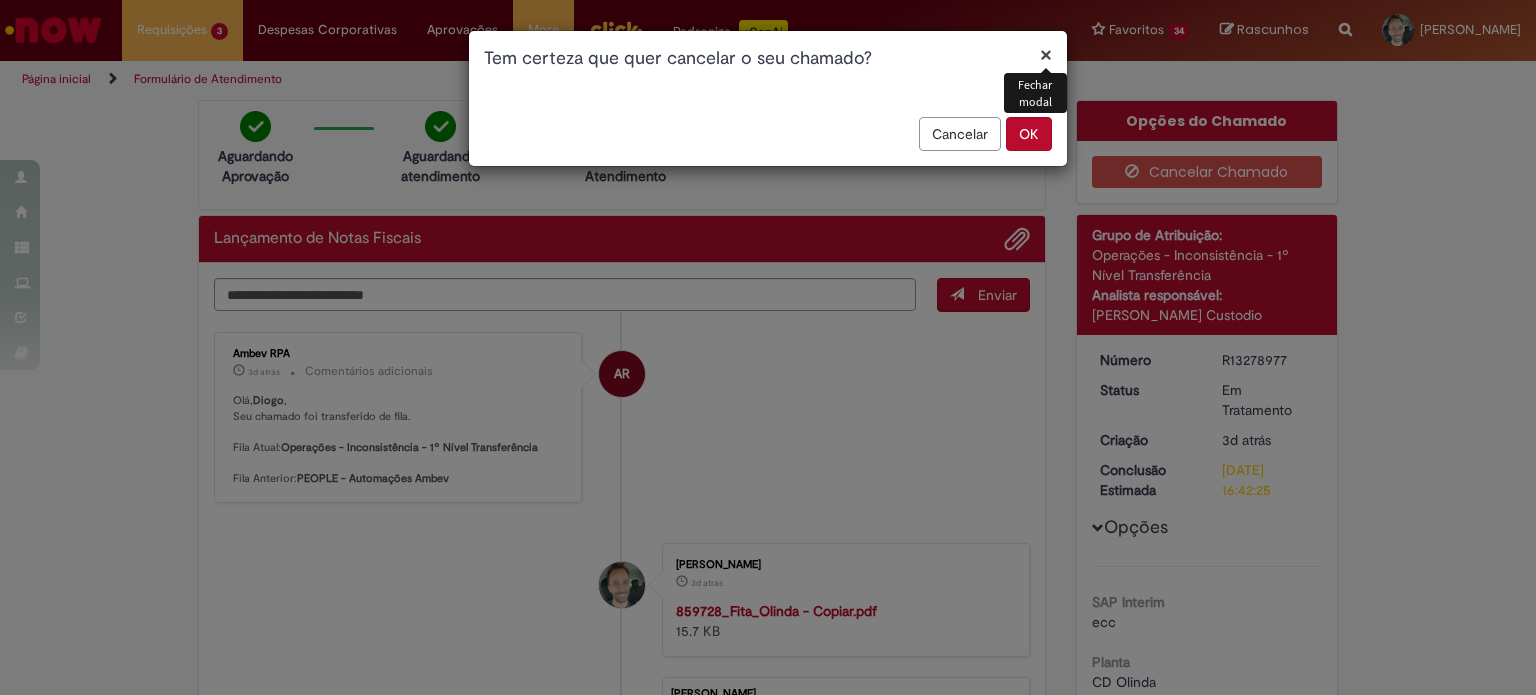 click on "OK" at bounding box center [1029, 134] 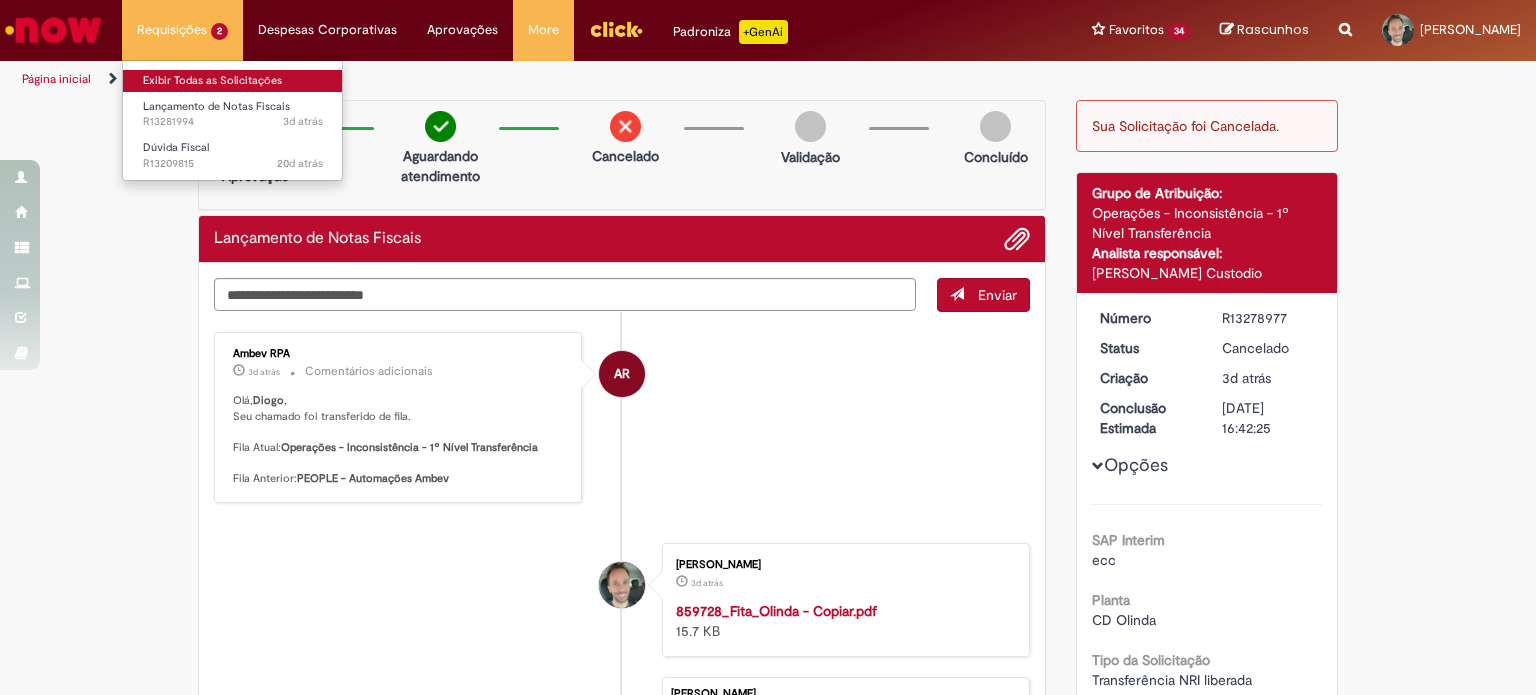 click on "Exibir Todas as Solicitações" at bounding box center (233, 81) 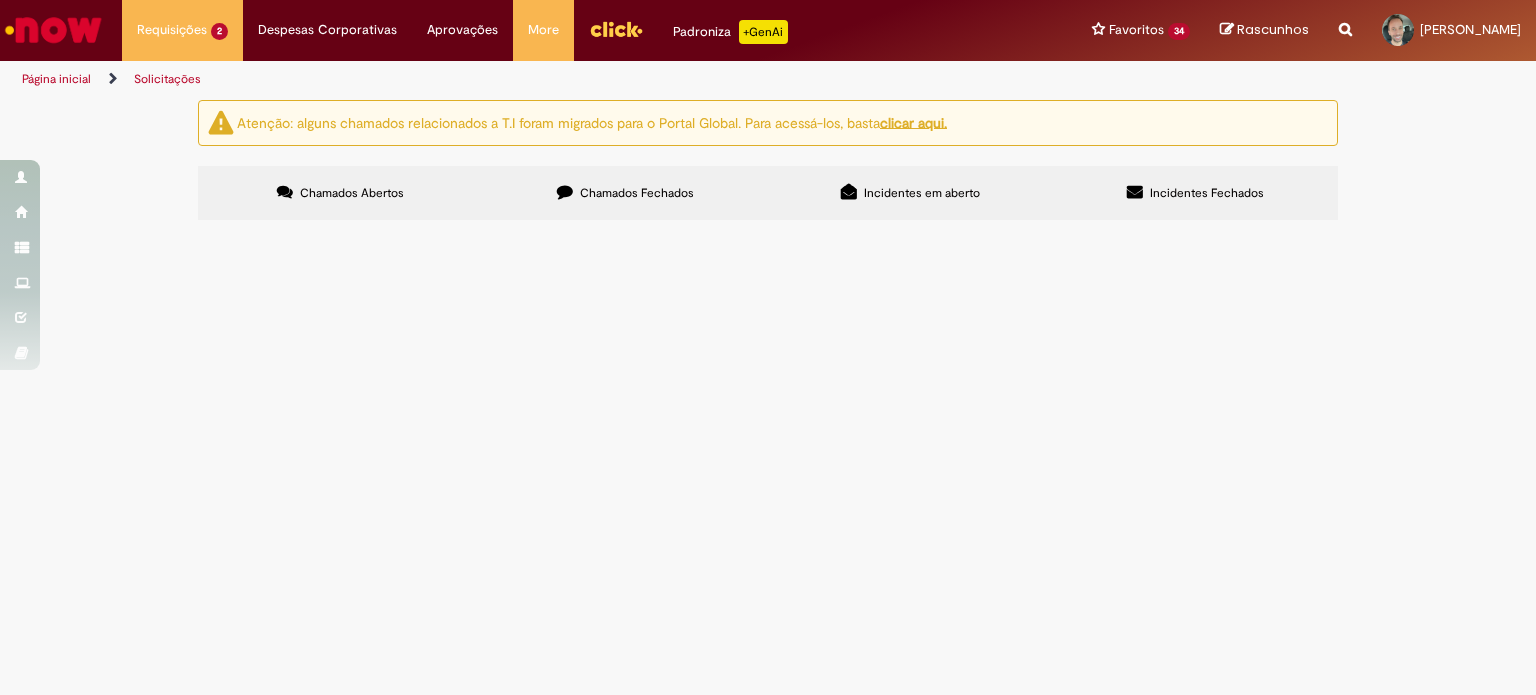 click on "POr favor, lançar nota fiscal no destino. Obrigado" at bounding box center [0, 0] 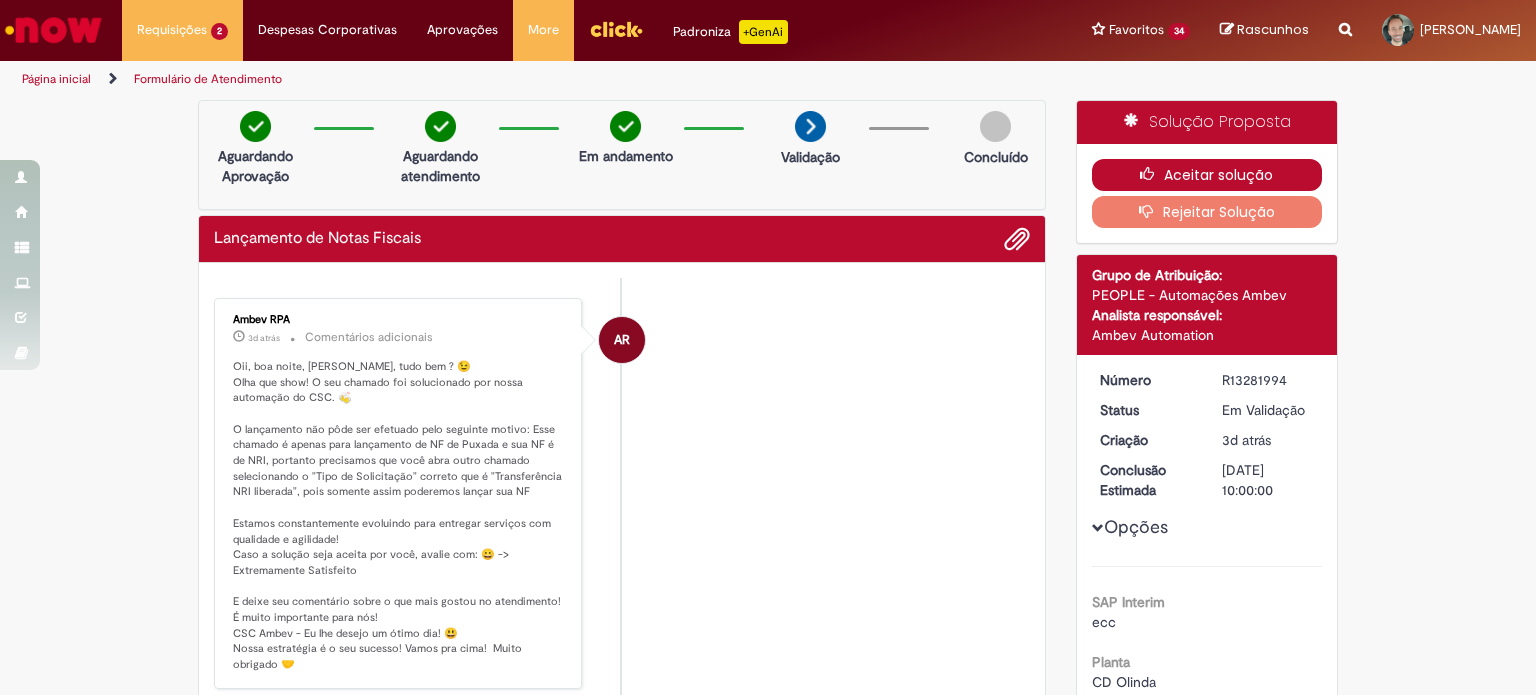 click on "Aceitar solução" at bounding box center [1207, 175] 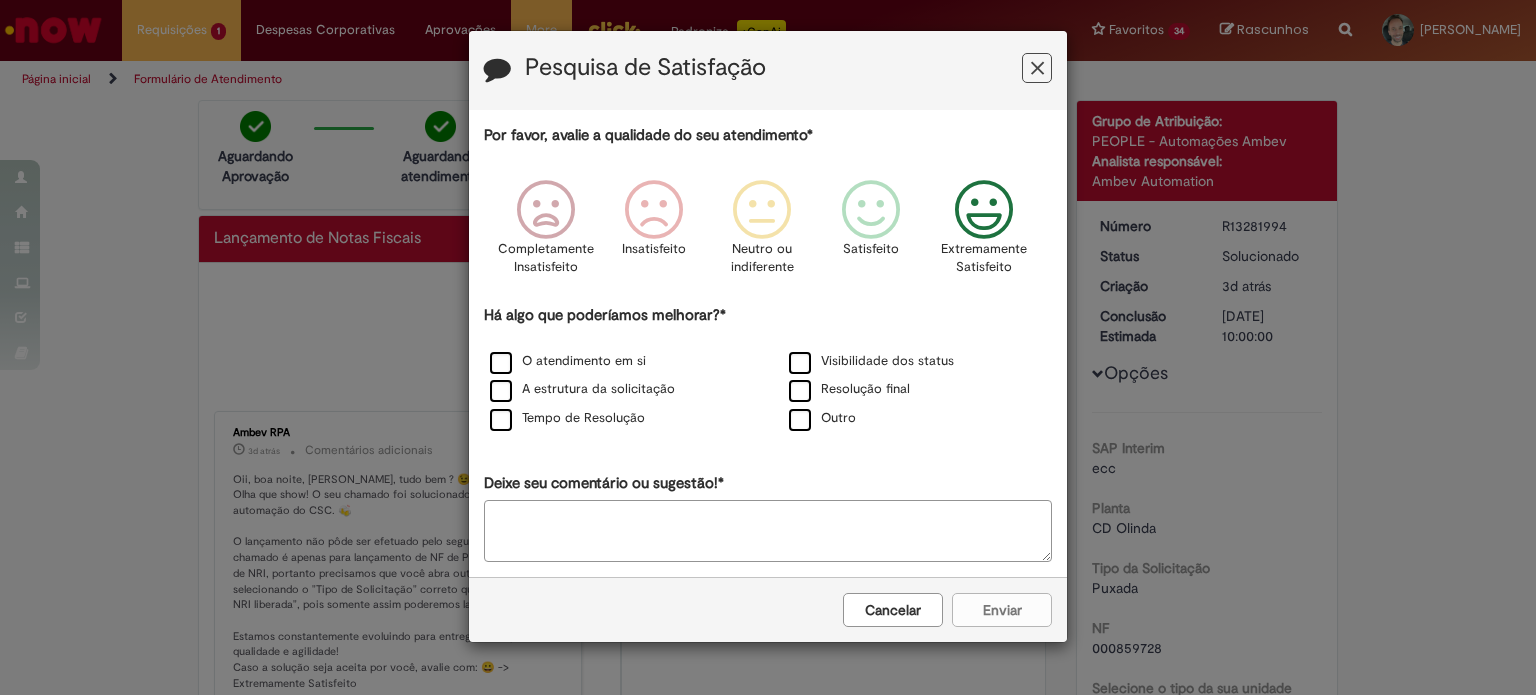 click at bounding box center (984, 210) 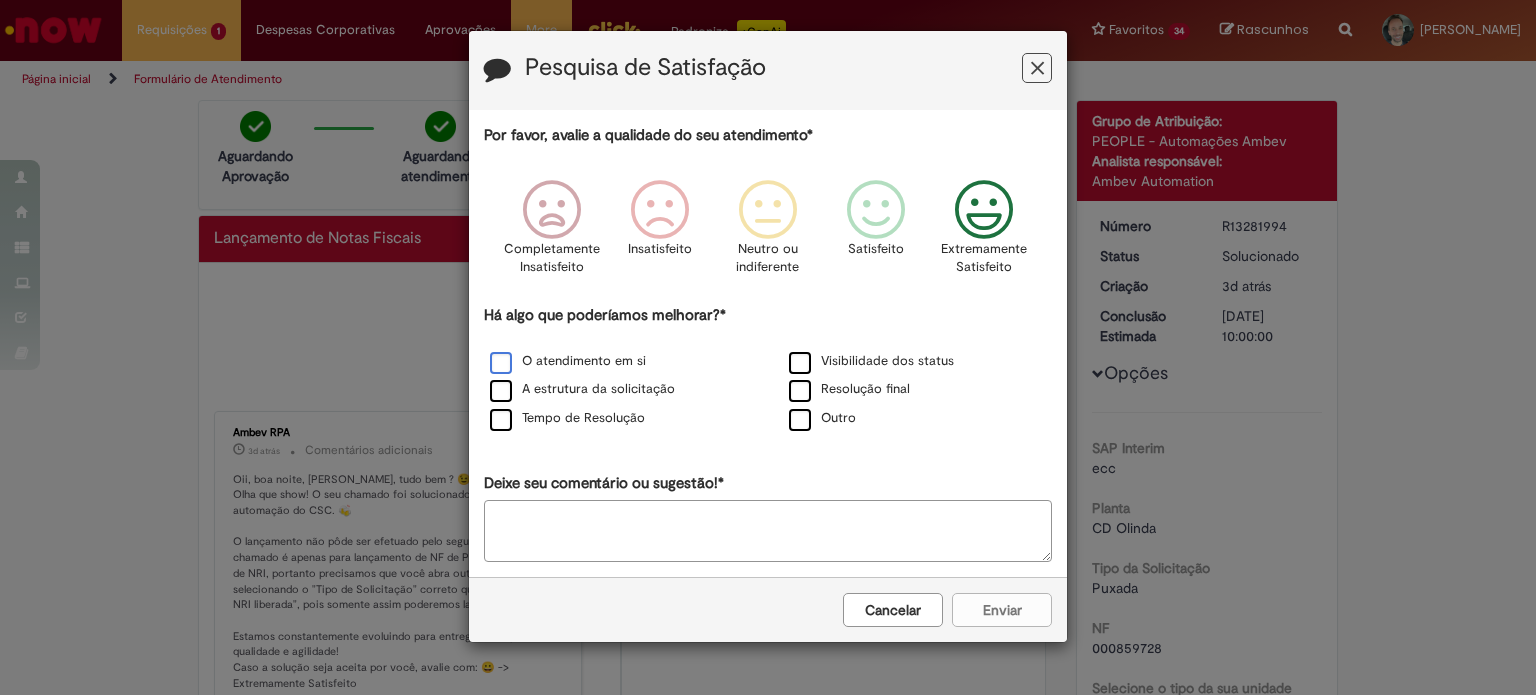 click on "O atendimento em si" at bounding box center (568, 361) 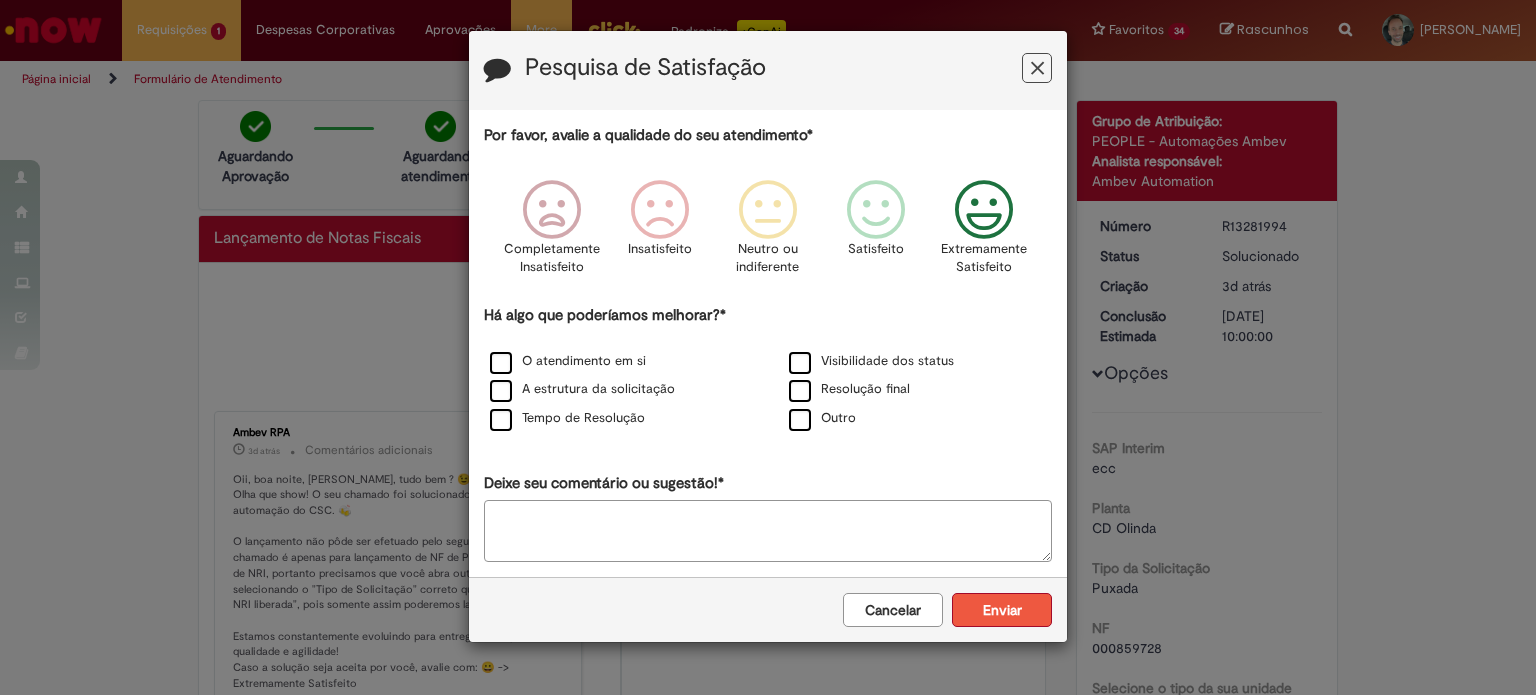 click on "Enviar" at bounding box center (1002, 610) 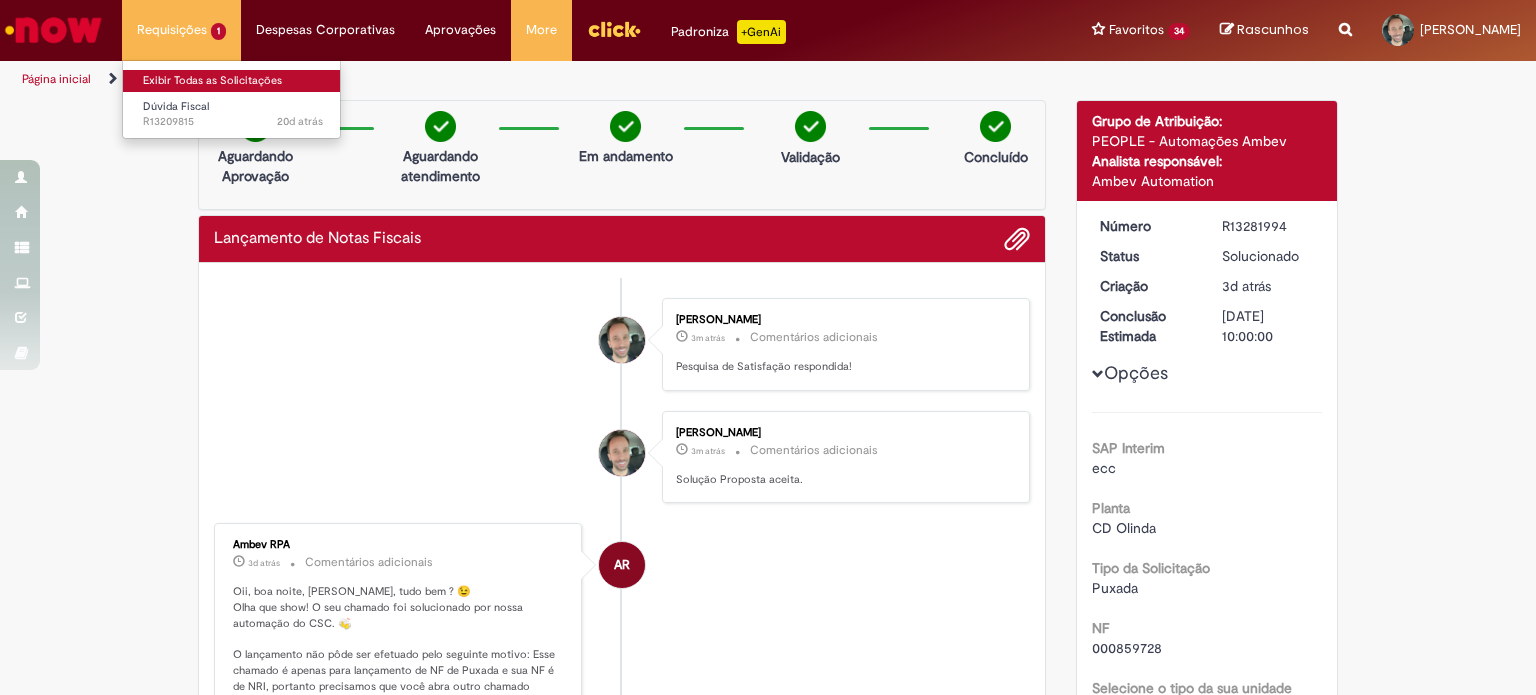 click on "Exibir Todas as Solicitações" at bounding box center (233, 81) 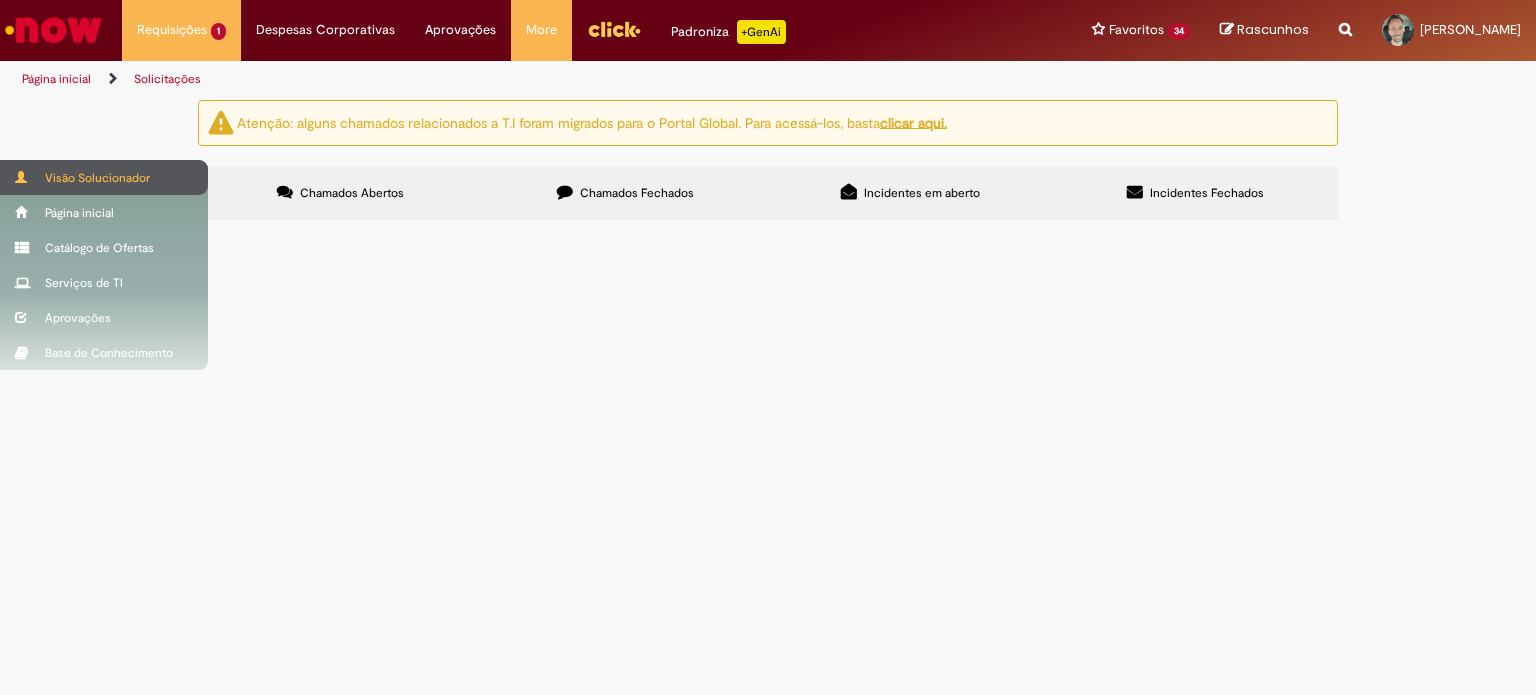 click on "Visão Solucionador" at bounding box center (104, 177) 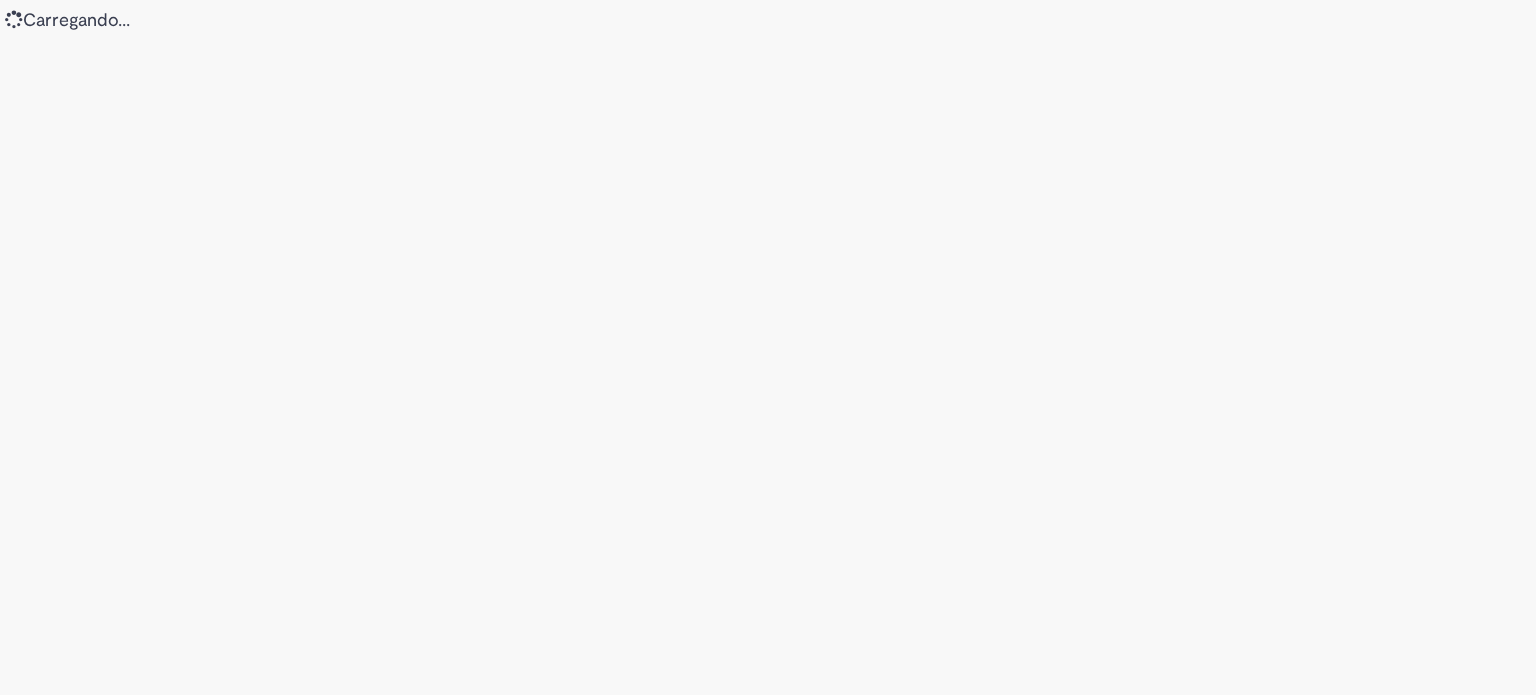 scroll, scrollTop: 0, scrollLeft: 0, axis: both 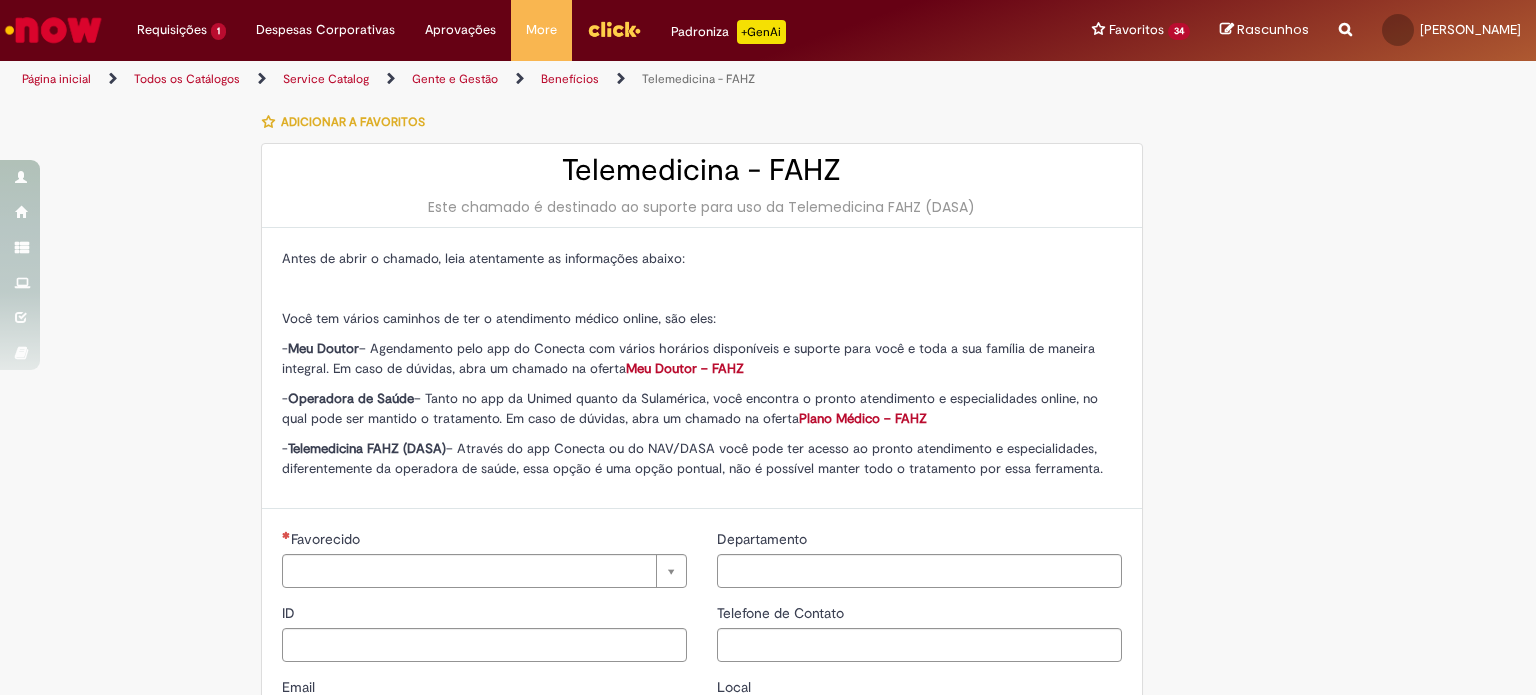 type on "********" 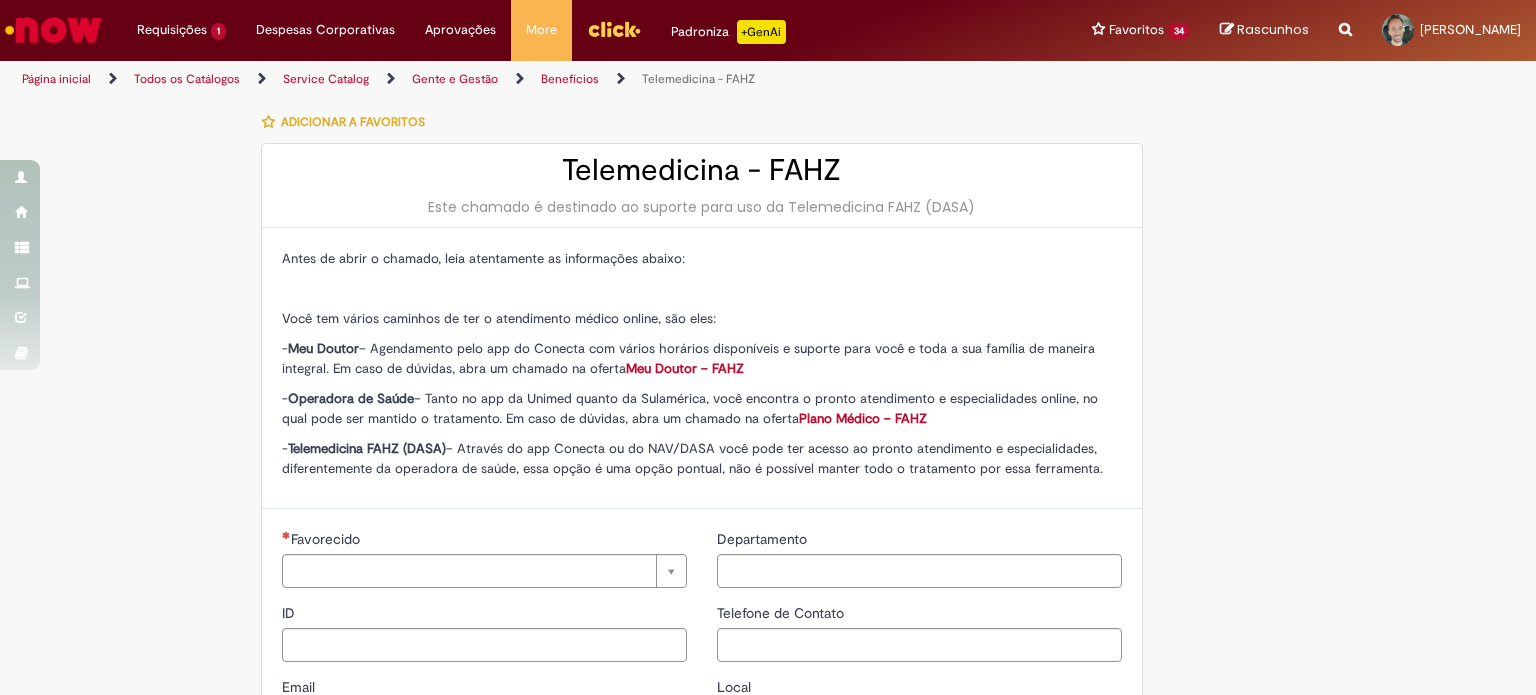 type on "**********" 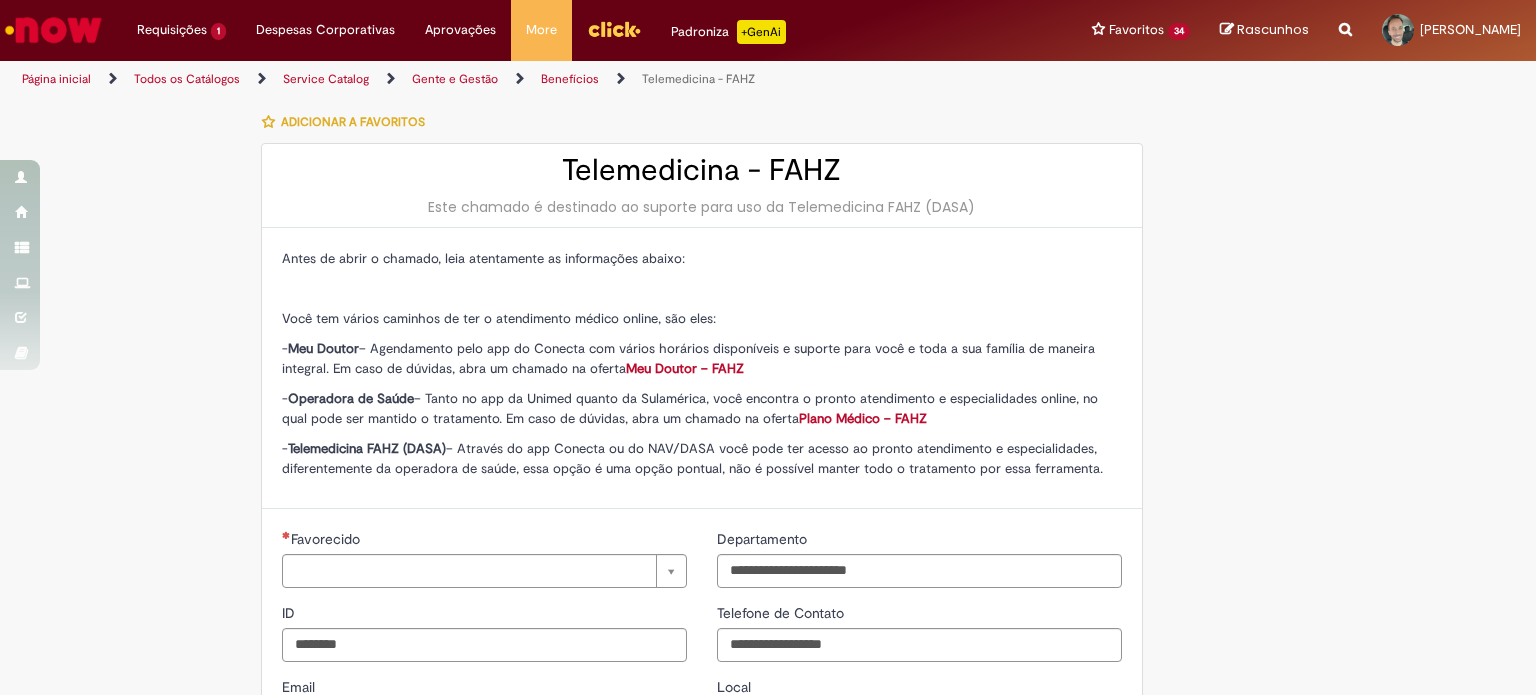 type on "**********" 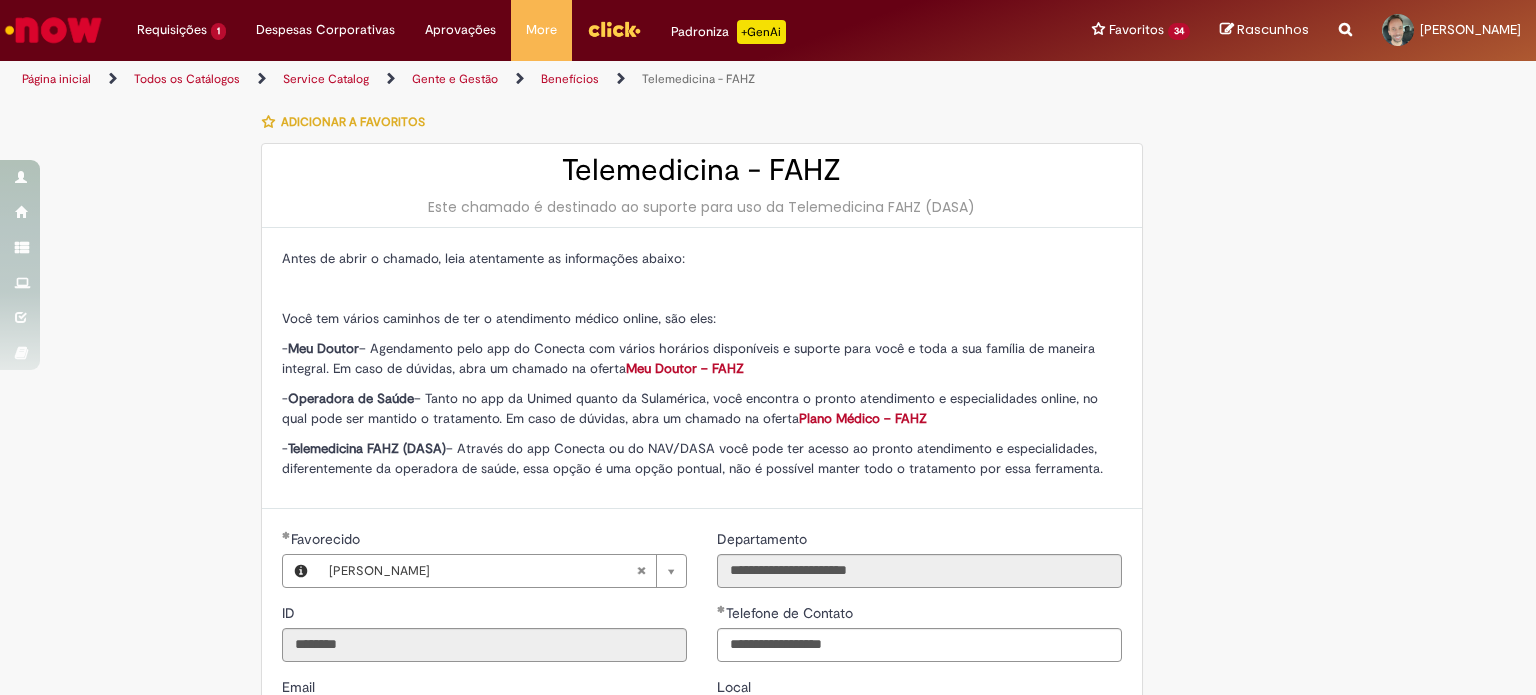 type on "**********" 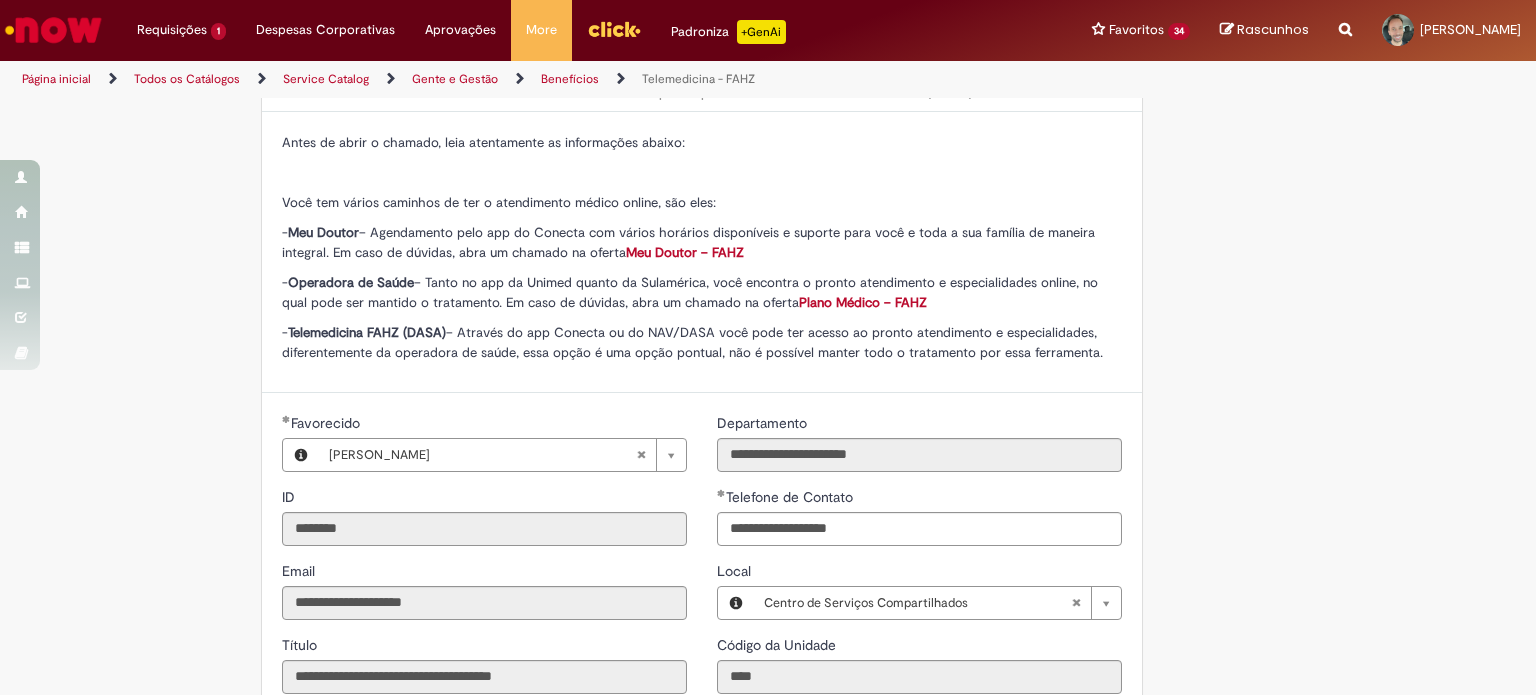 scroll, scrollTop: 0, scrollLeft: 0, axis: both 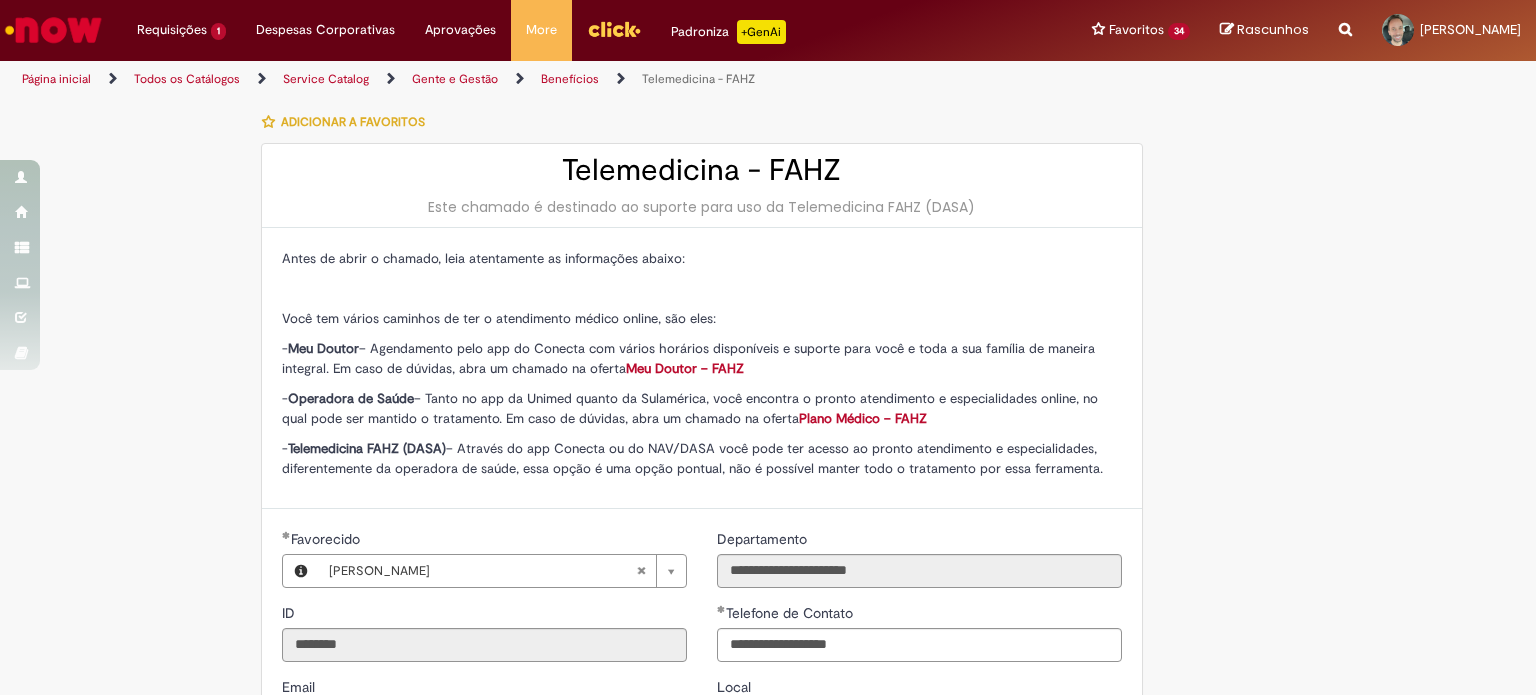 click on "Meu Doutor – FAHZ" at bounding box center [685, 368] 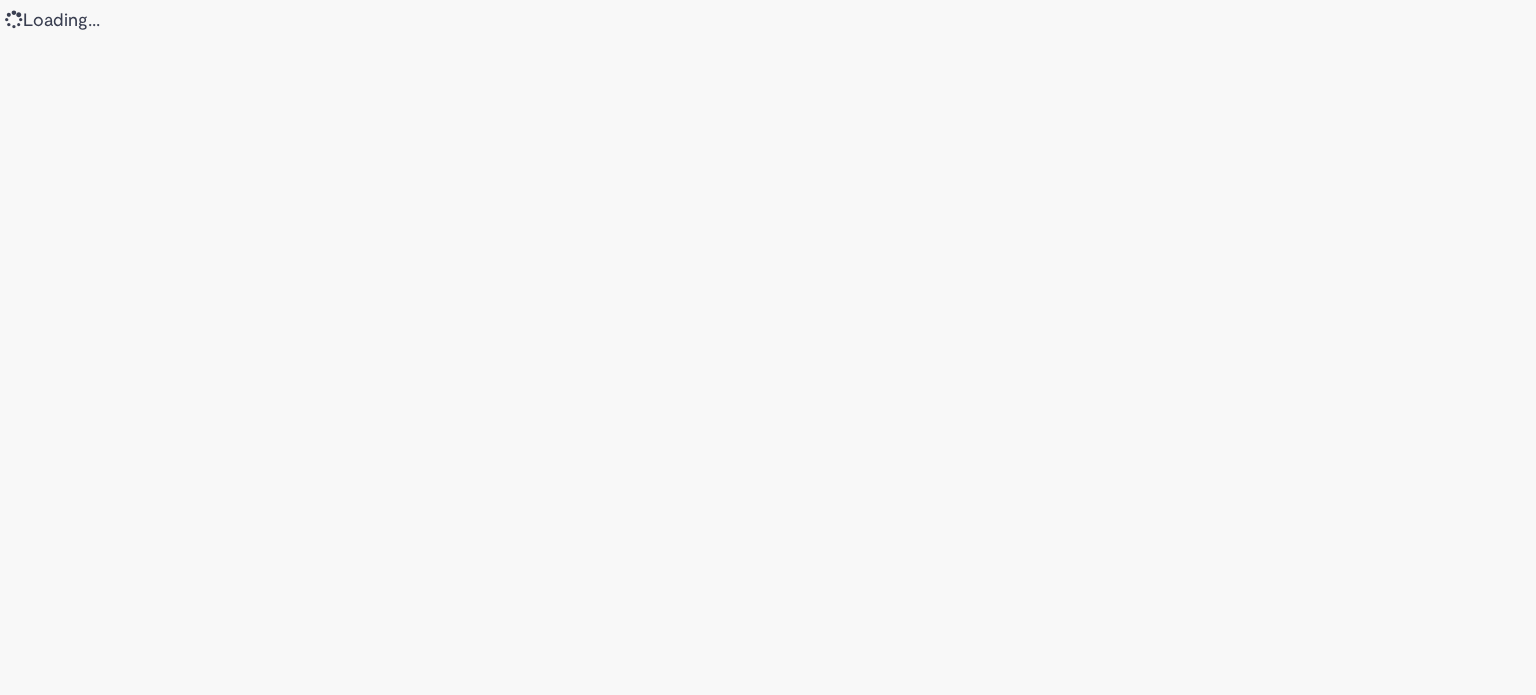 scroll, scrollTop: 0, scrollLeft: 0, axis: both 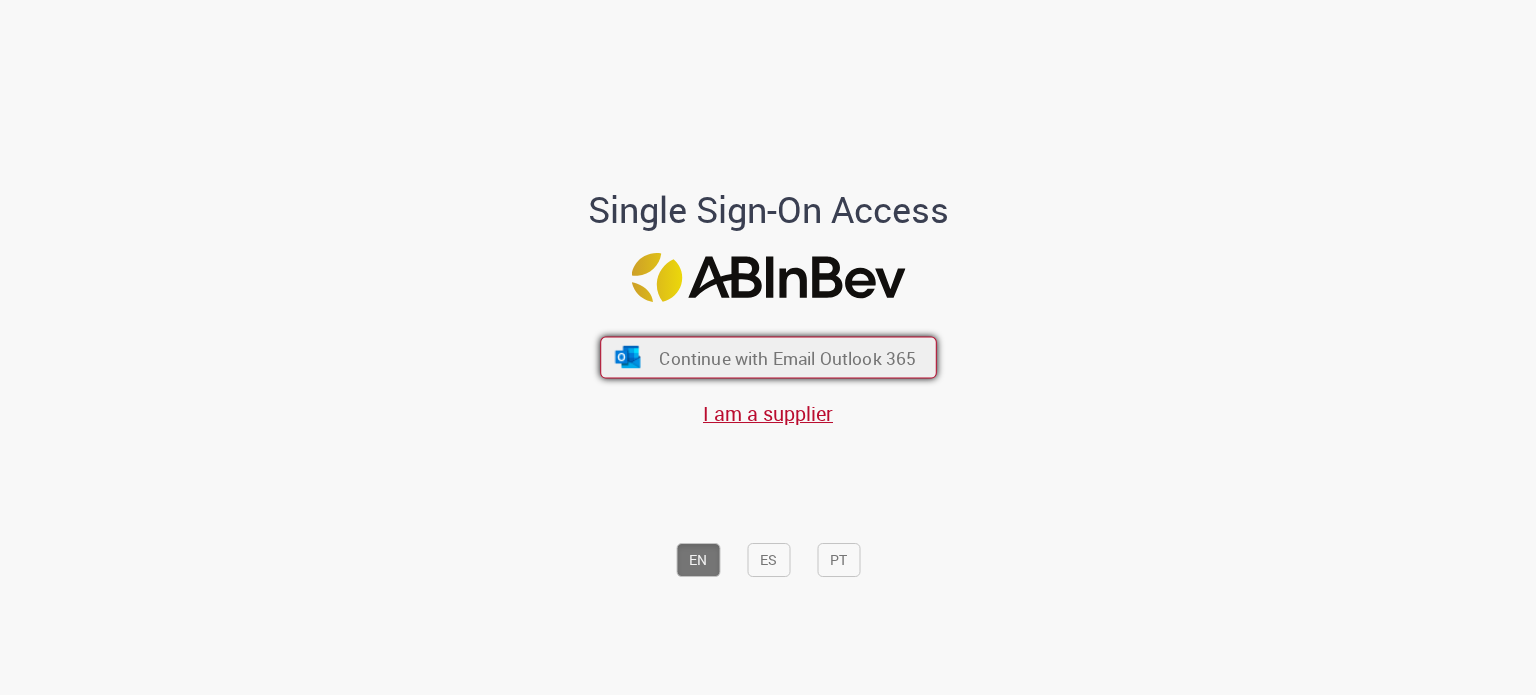 click on "Continue with Email Outlook 365" at bounding box center [787, 357] 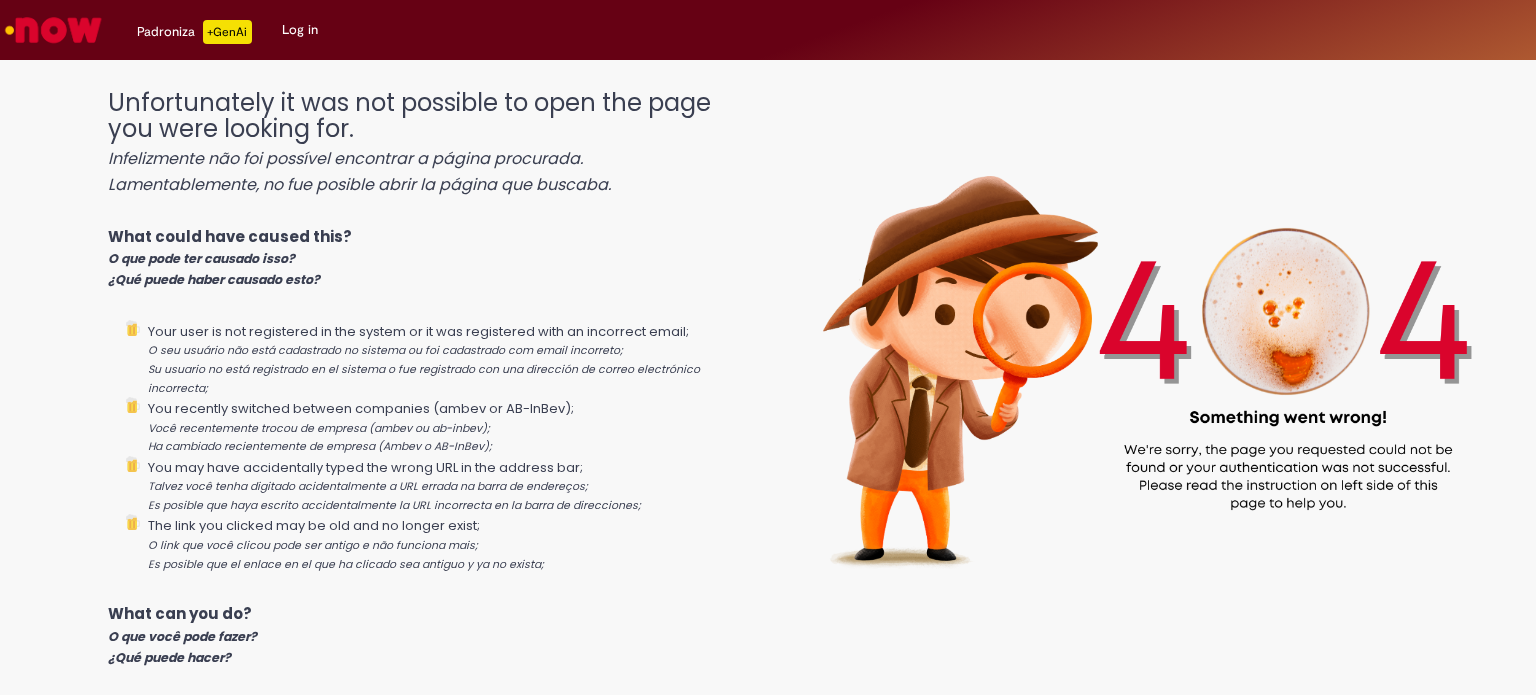 scroll, scrollTop: 0, scrollLeft: 0, axis: both 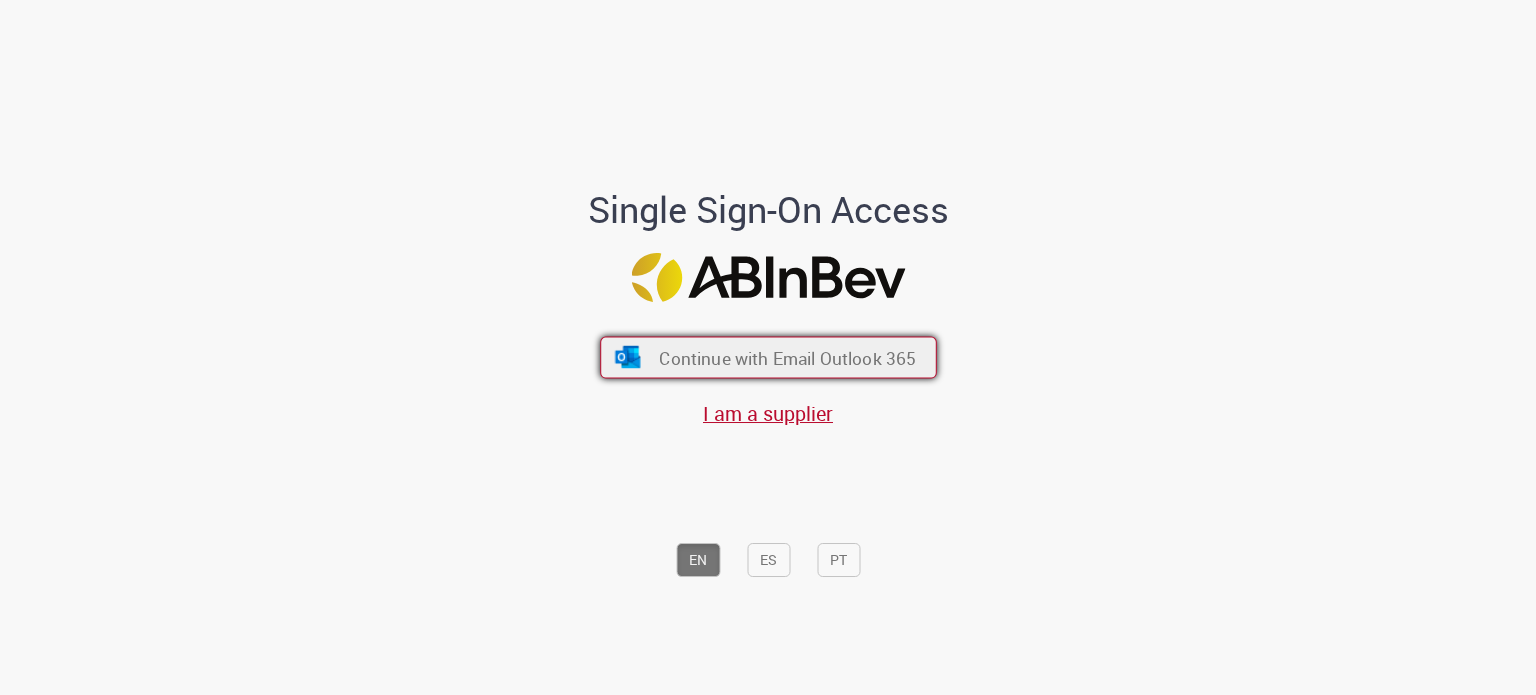 click on "Continue with Email Outlook 365" at bounding box center (787, 357) 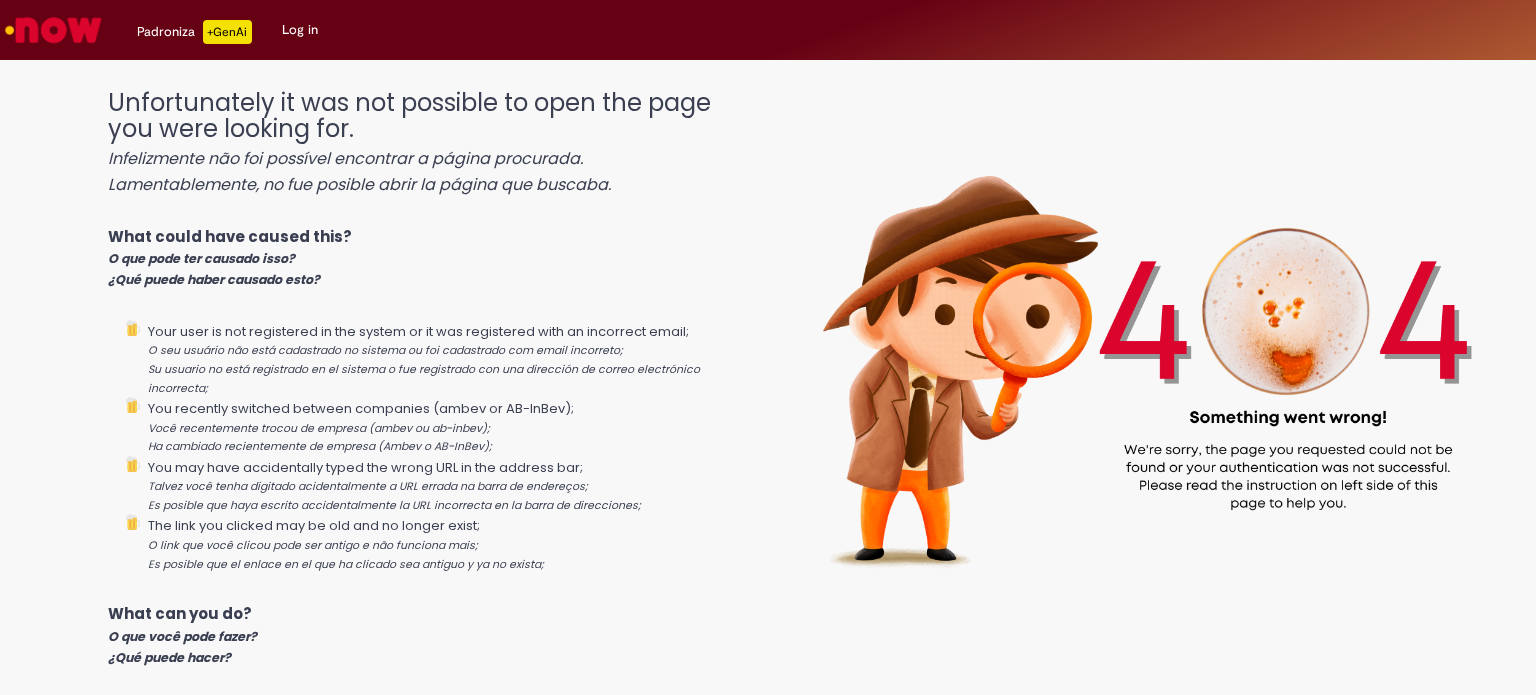 scroll, scrollTop: 0, scrollLeft: 0, axis: both 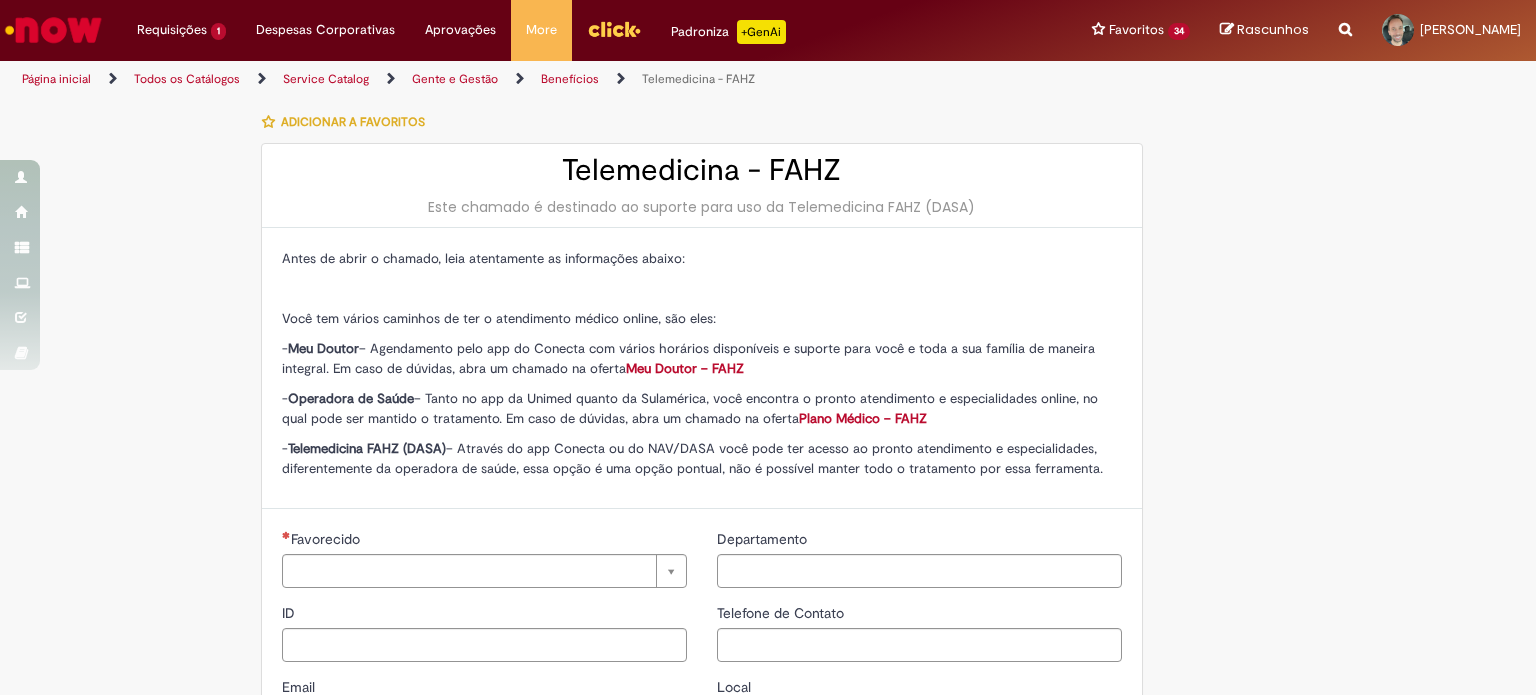 type on "********" 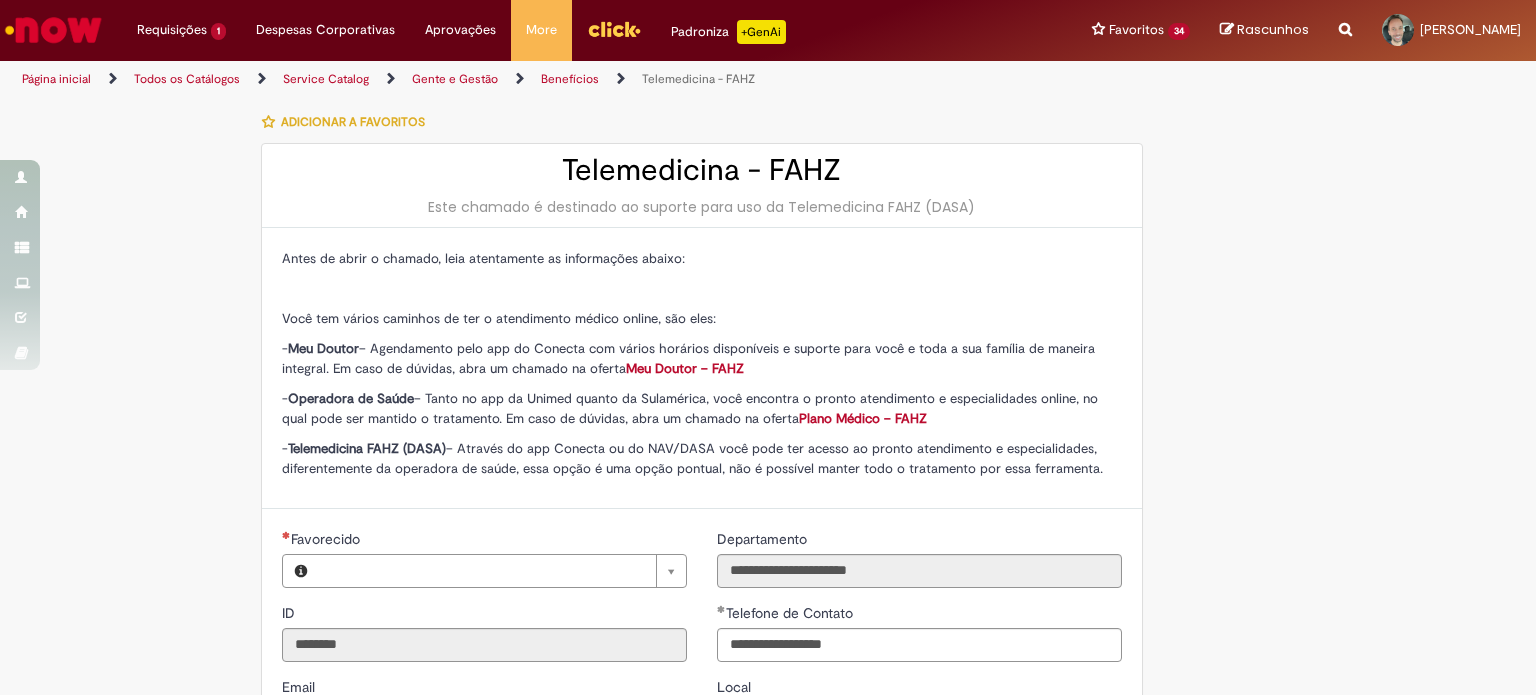 type on "**********" 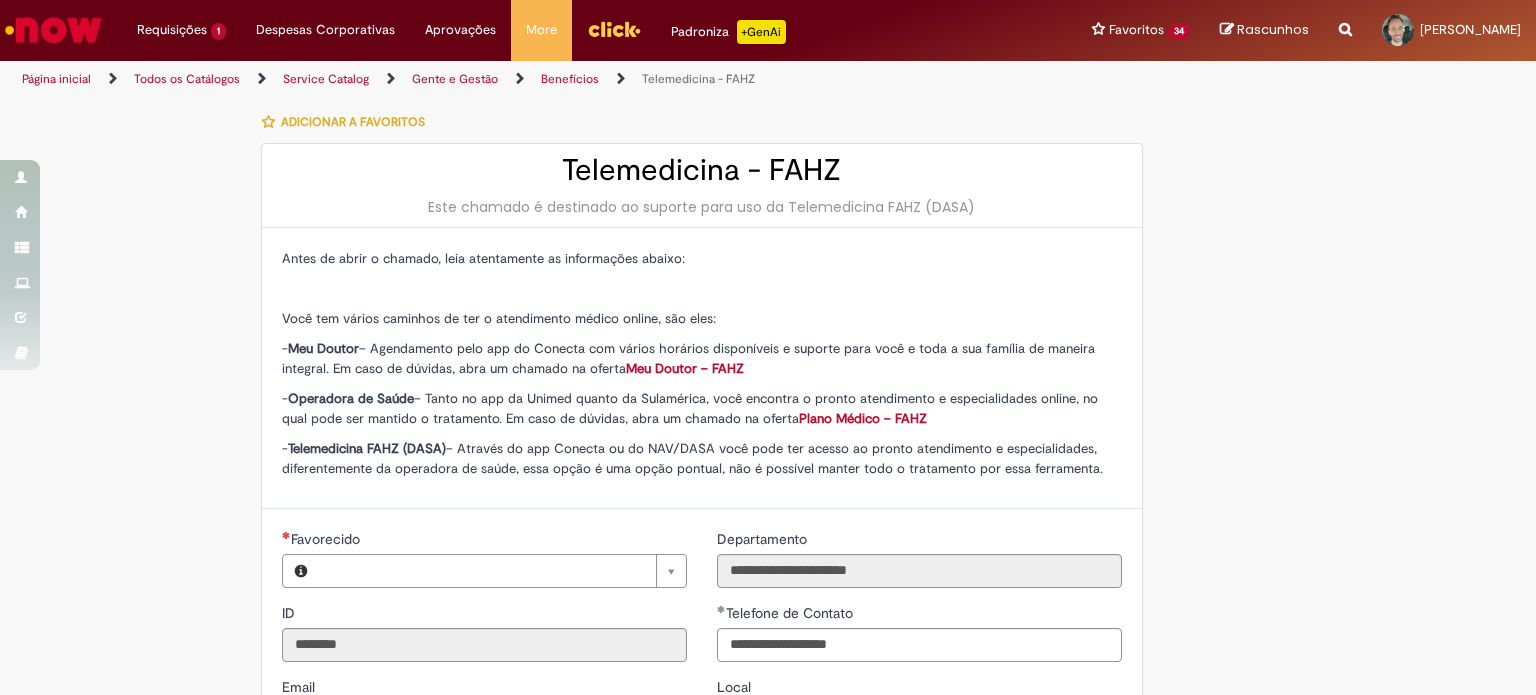 type on "**********" 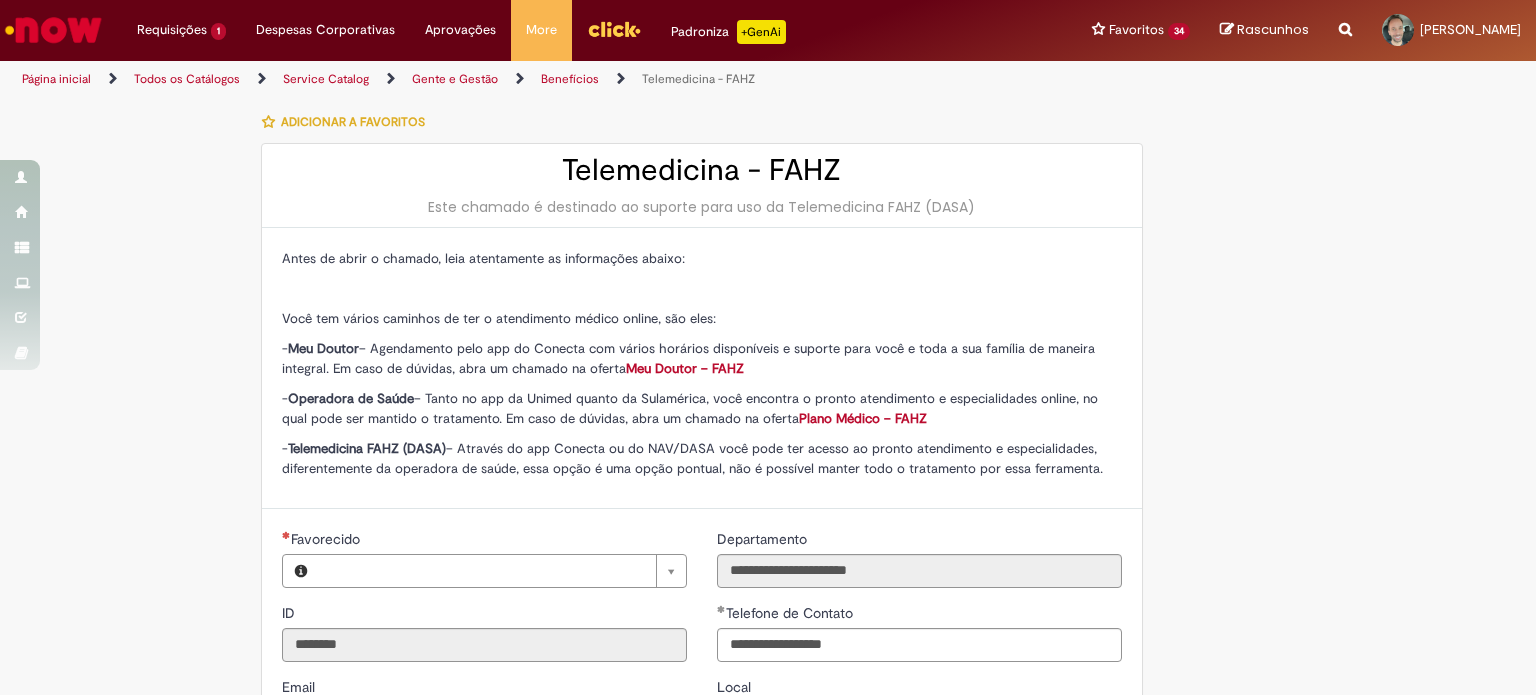type on "**********" 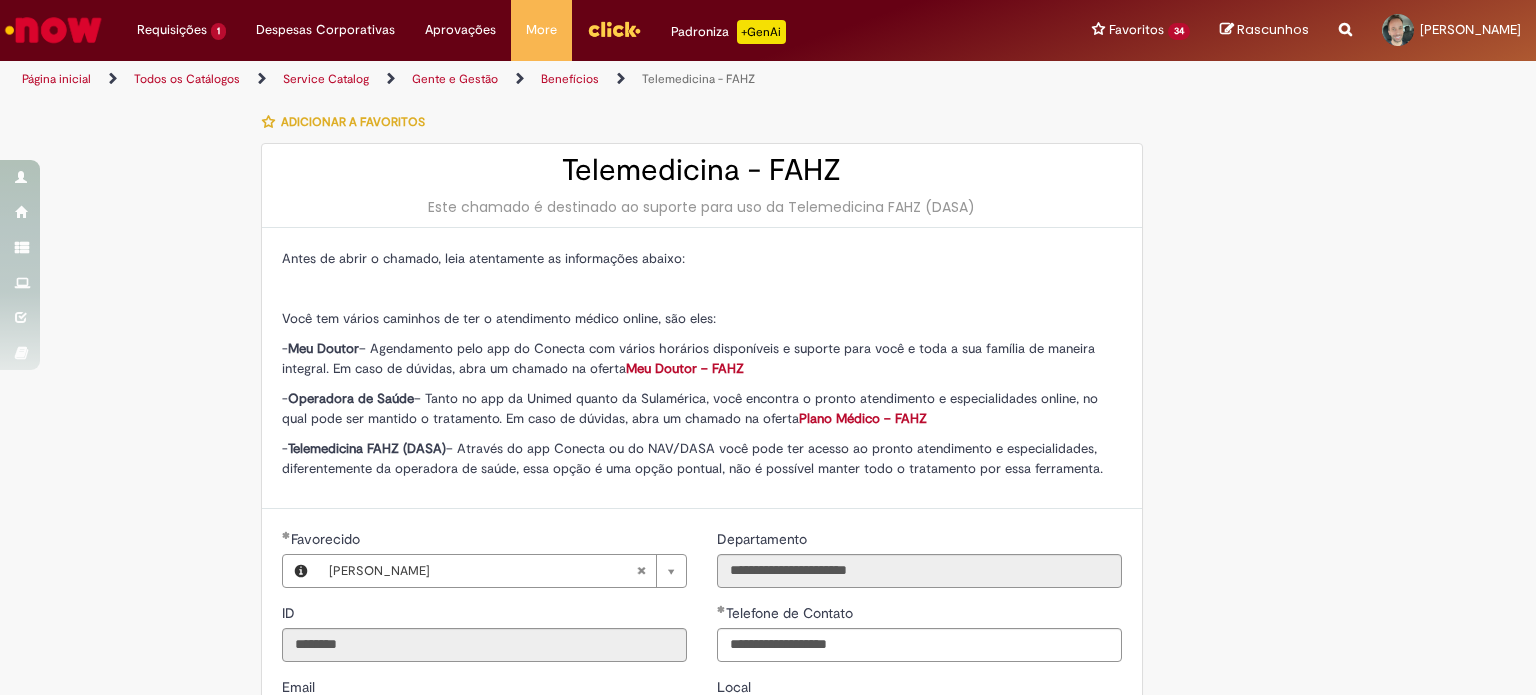 click on "Plano Médico – FAHZ" at bounding box center (863, 418) 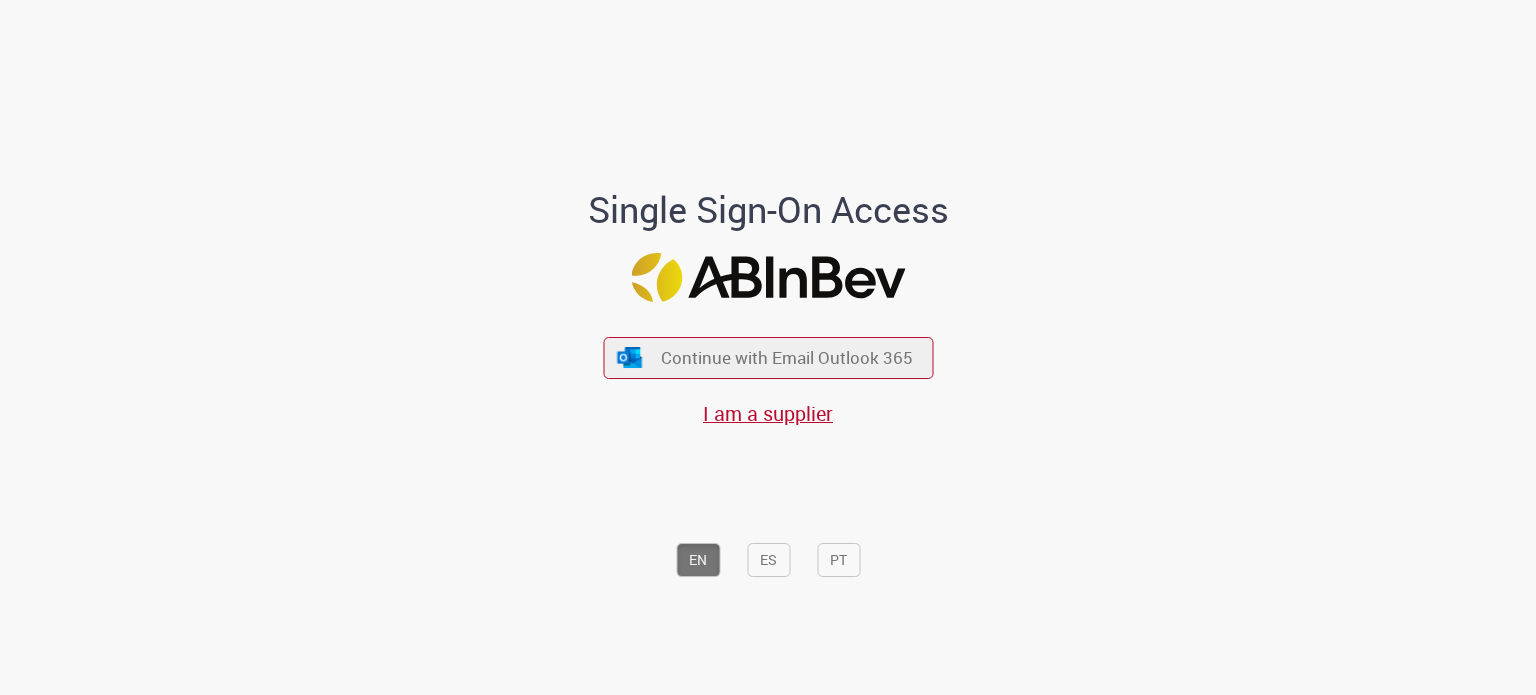 scroll, scrollTop: 0, scrollLeft: 0, axis: both 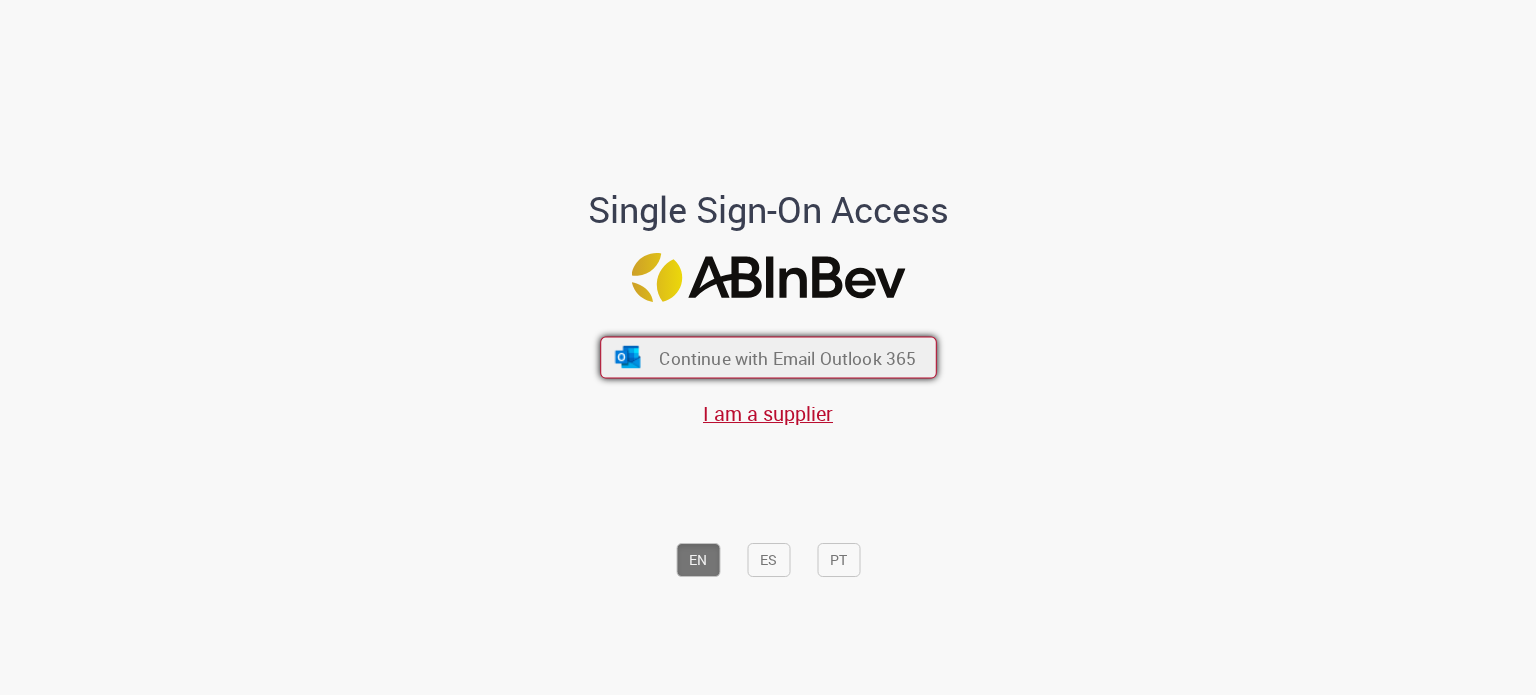 click on "Continue with Email Outlook 365" at bounding box center (787, 357) 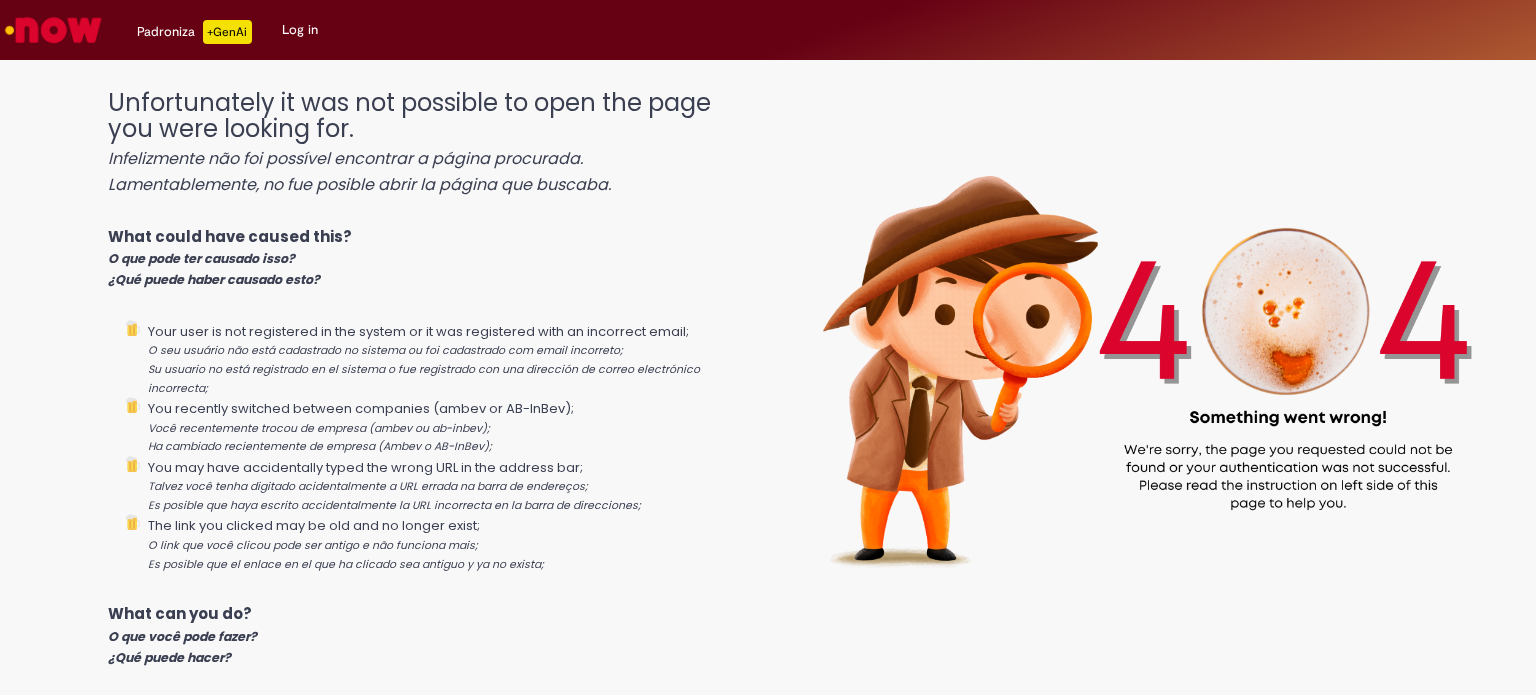 scroll, scrollTop: 0, scrollLeft: 0, axis: both 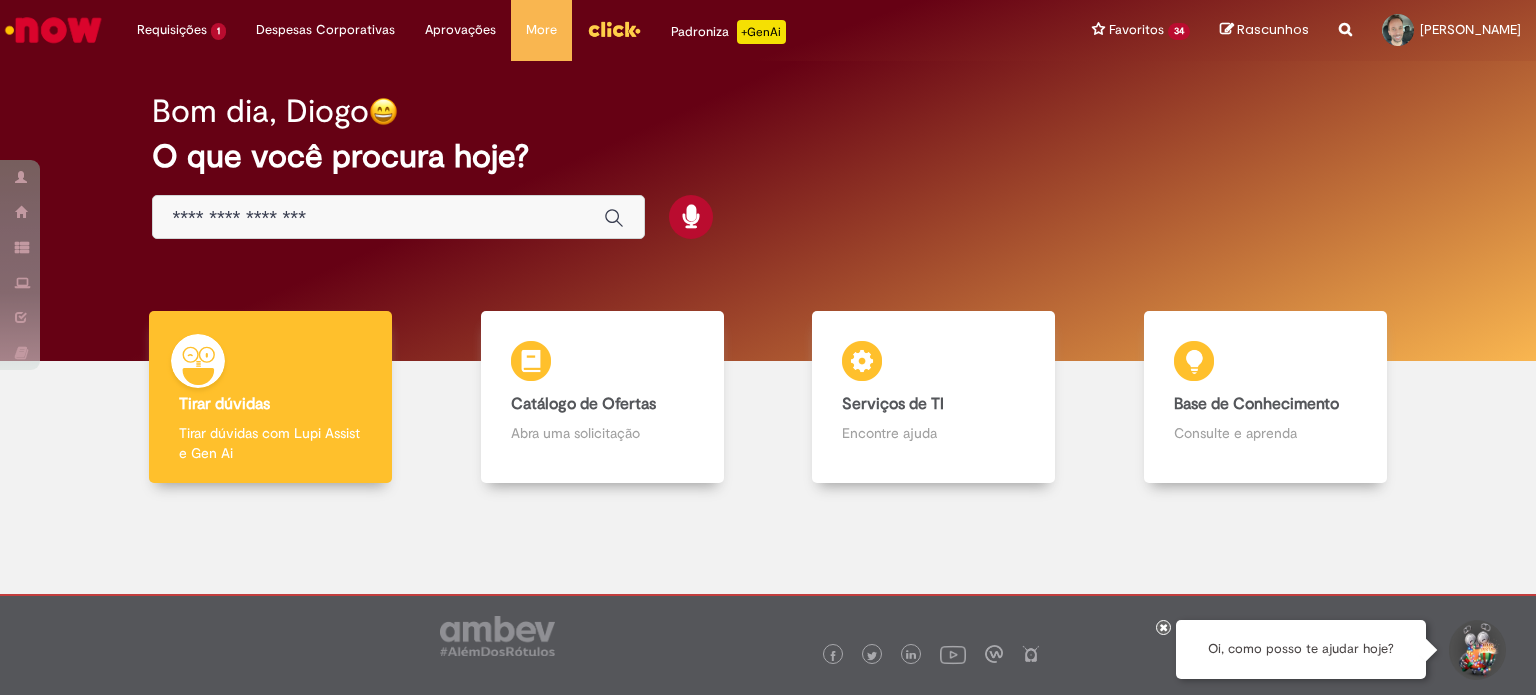 click at bounding box center (378, 218) 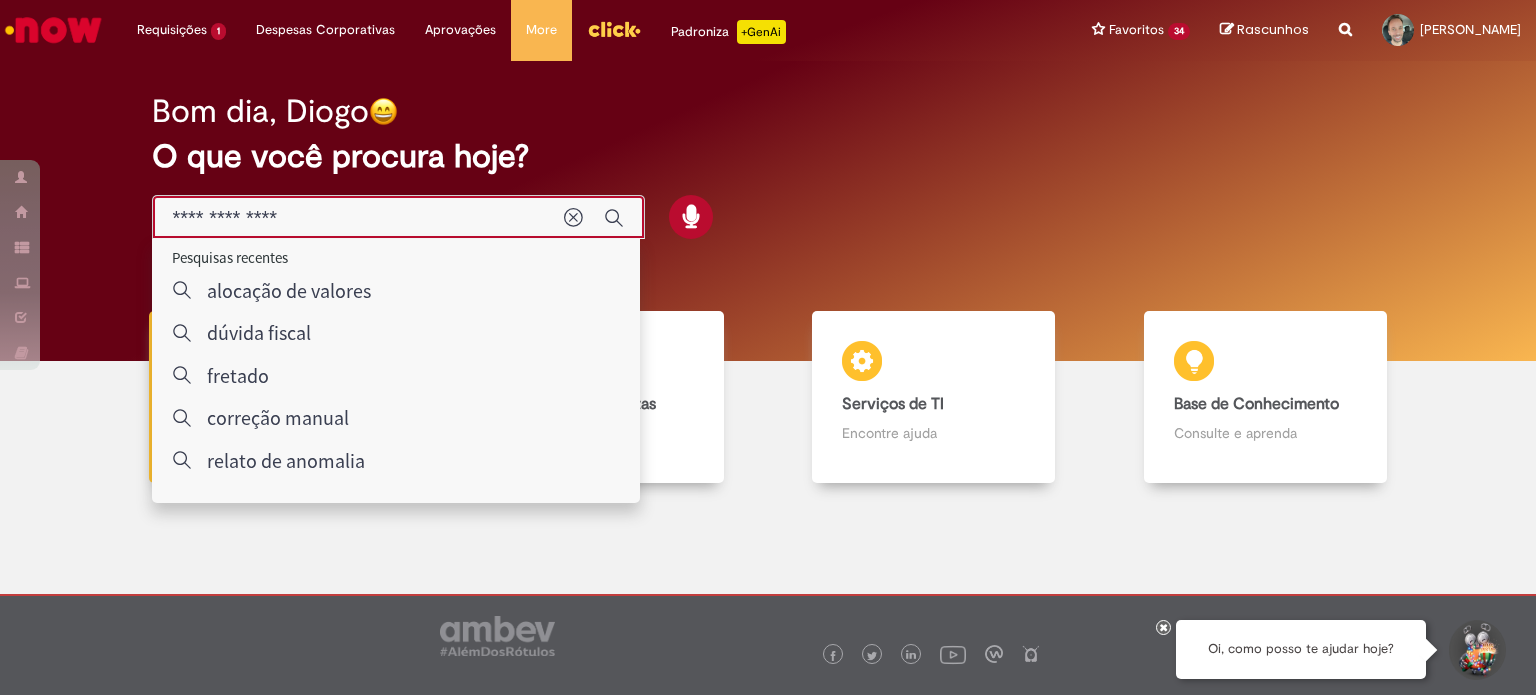 type on "**********" 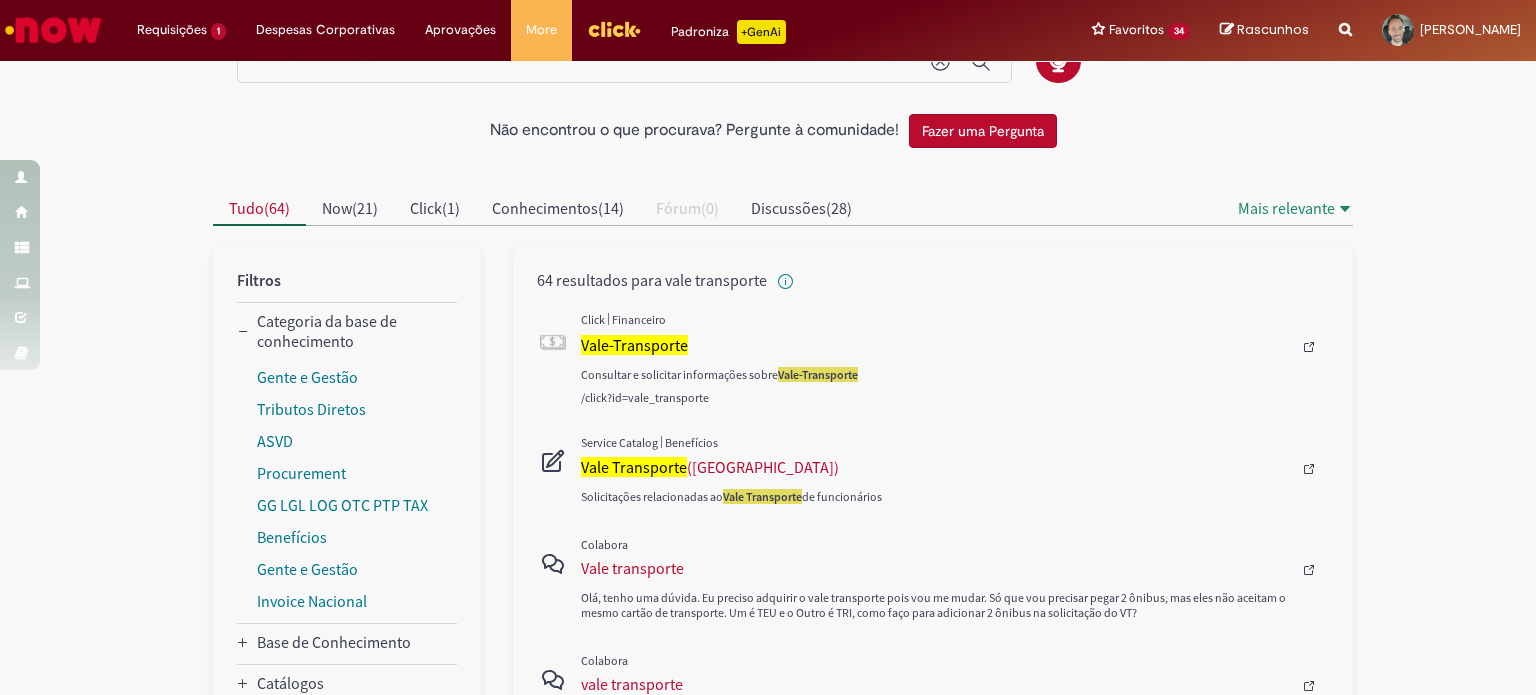 scroll, scrollTop: 200, scrollLeft: 0, axis: vertical 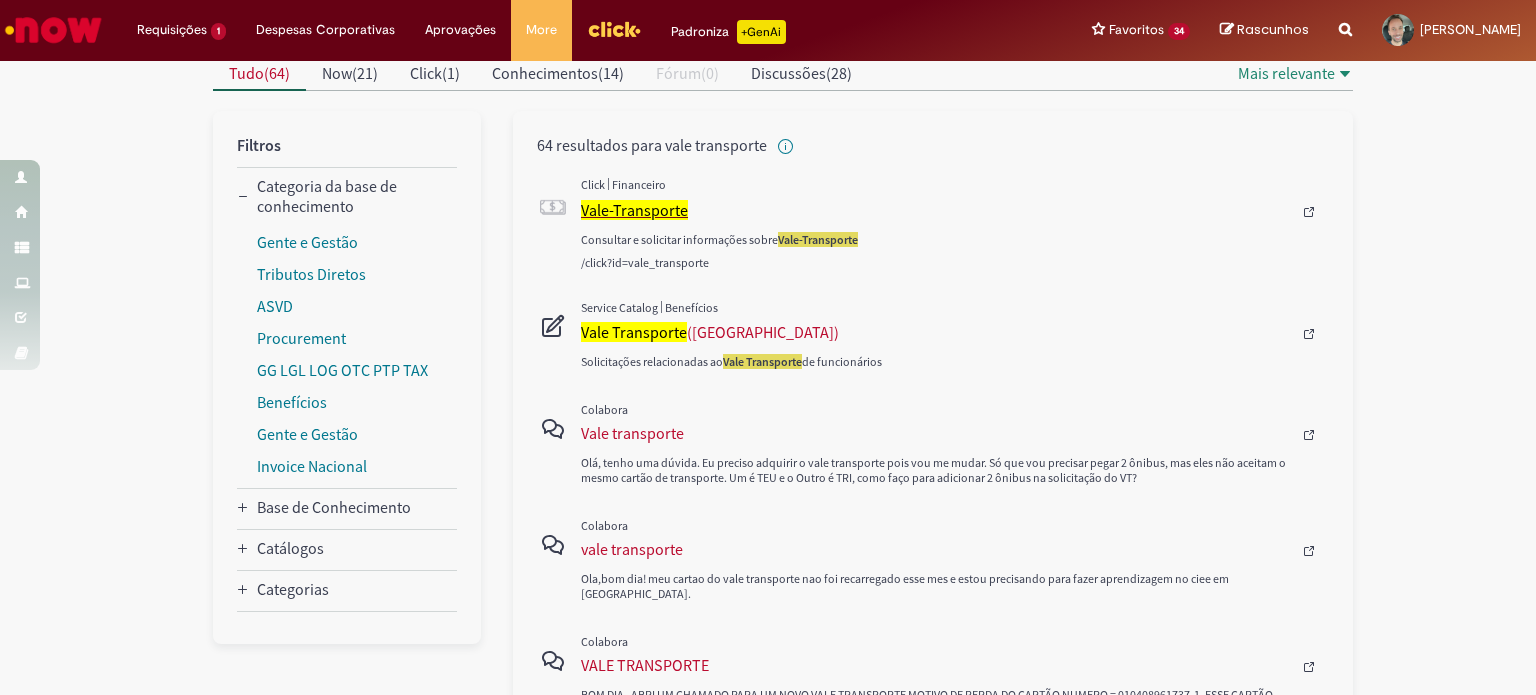 click on "Vale-Transporte" at bounding box center (634, 210) 